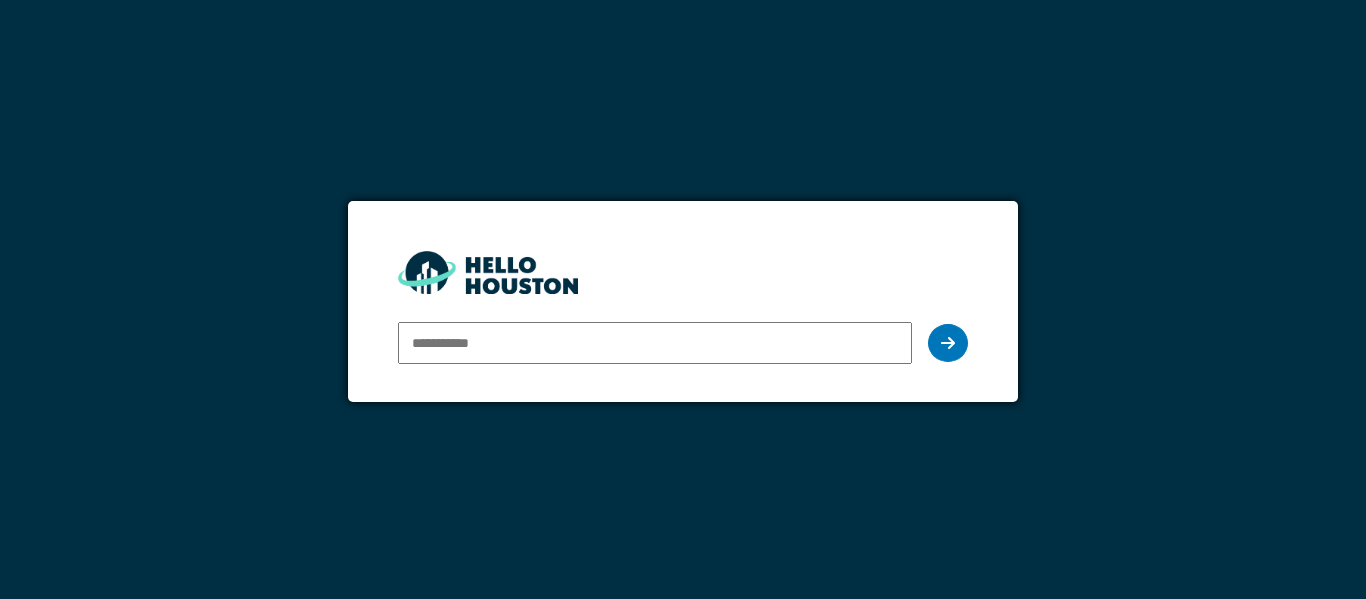 scroll, scrollTop: 0, scrollLeft: 0, axis: both 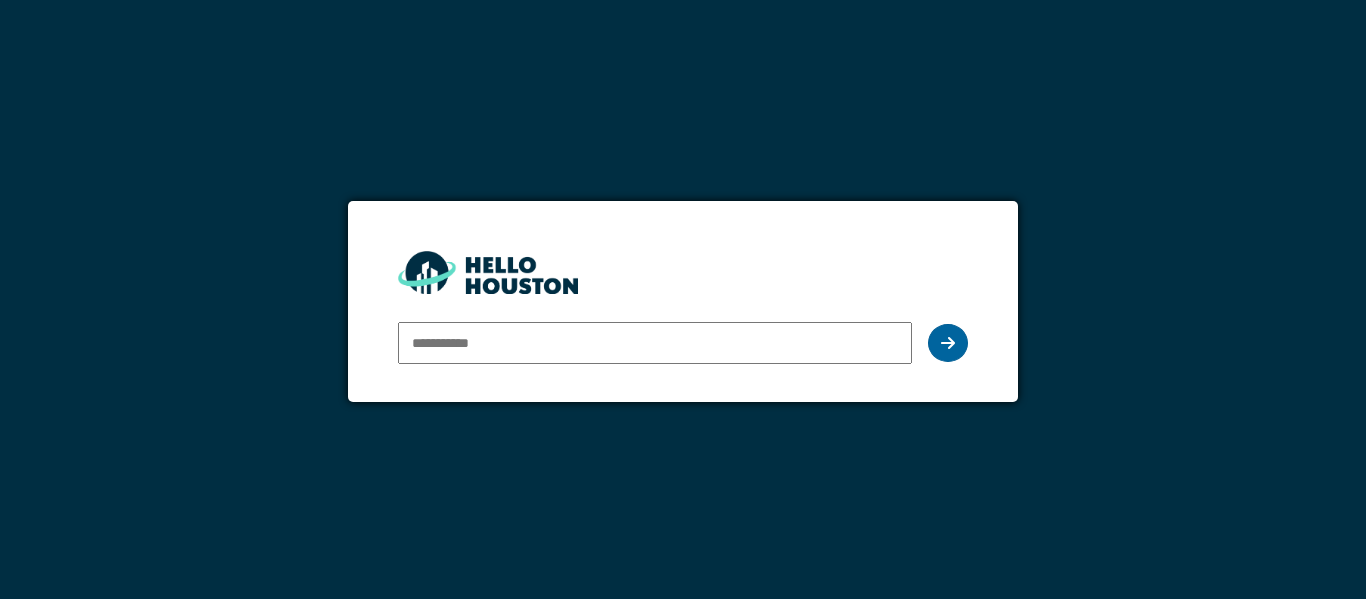 type on "**********" 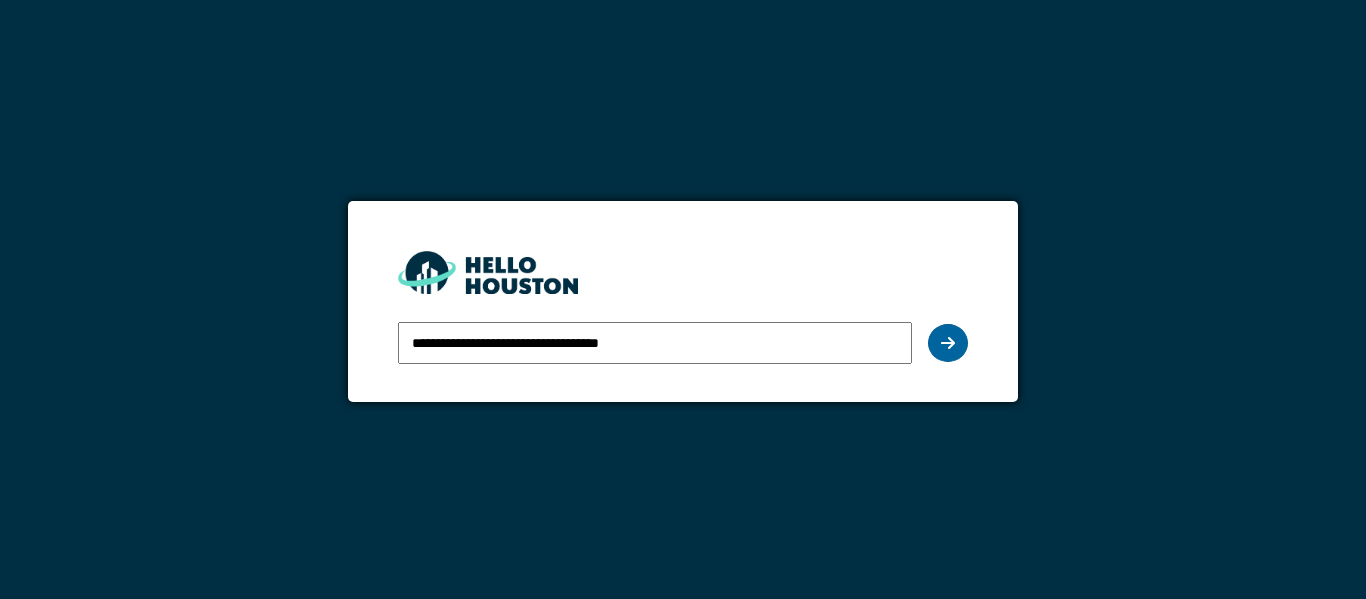 click at bounding box center [948, 343] 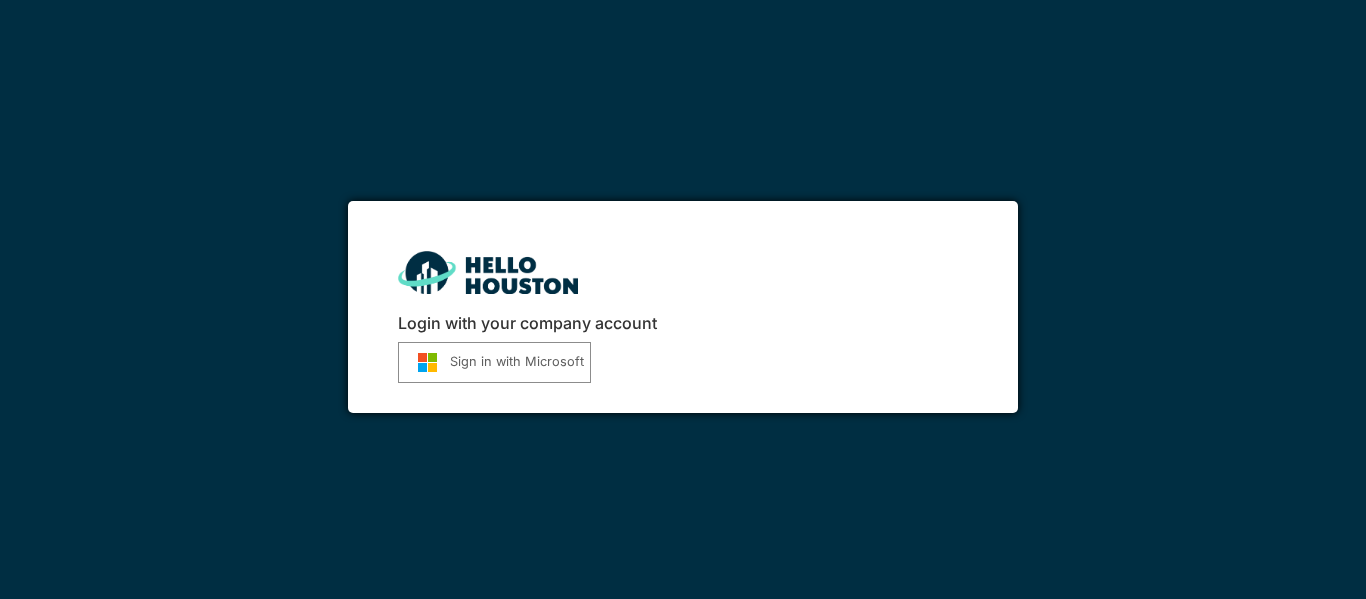scroll, scrollTop: 0, scrollLeft: 0, axis: both 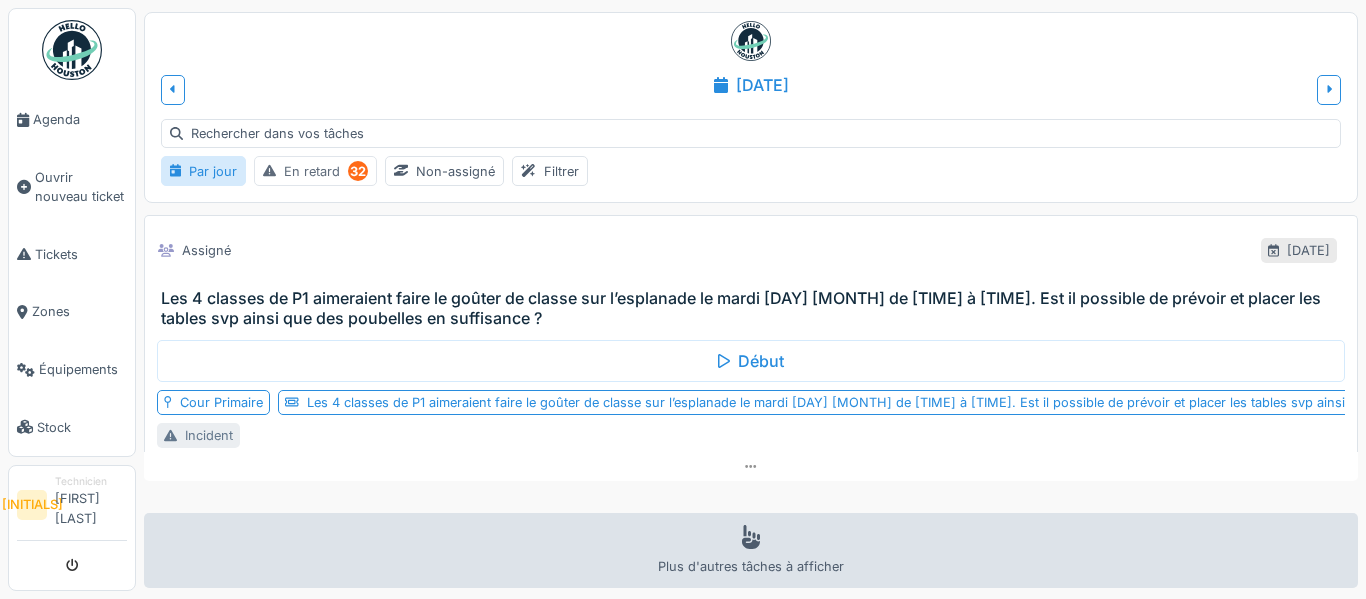 click on "En retard   32" at bounding box center [315, 171] 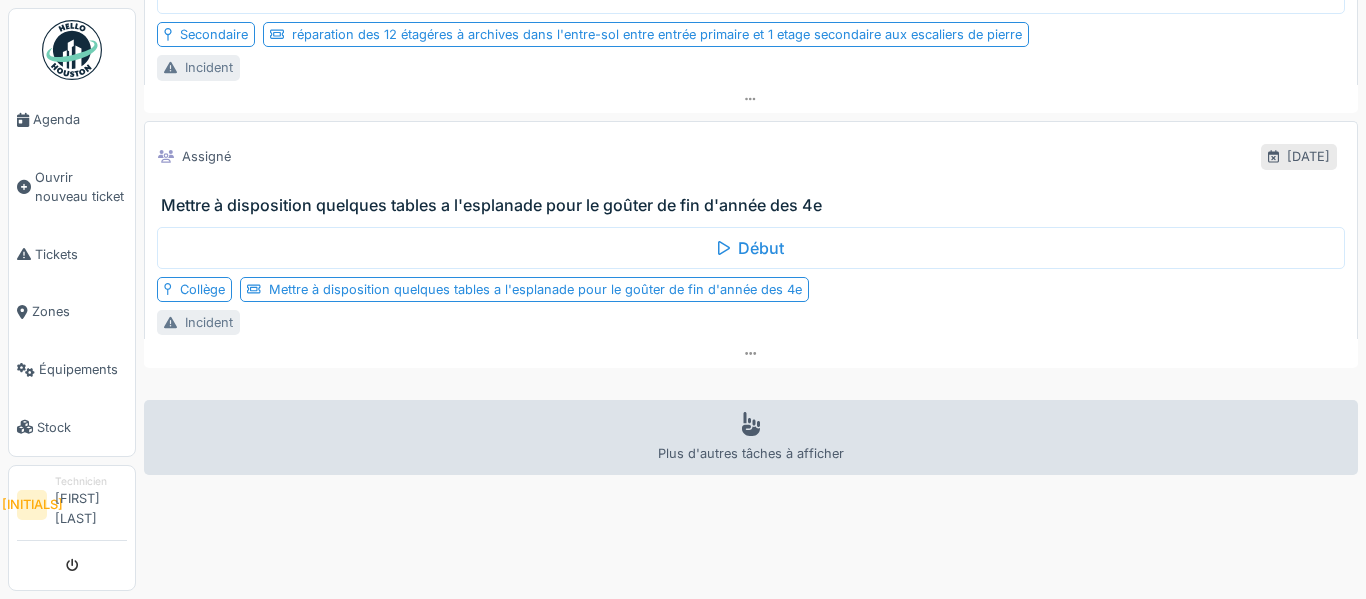 scroll, scrollTop: 8197, scrollLeft: 0, axis: vertical 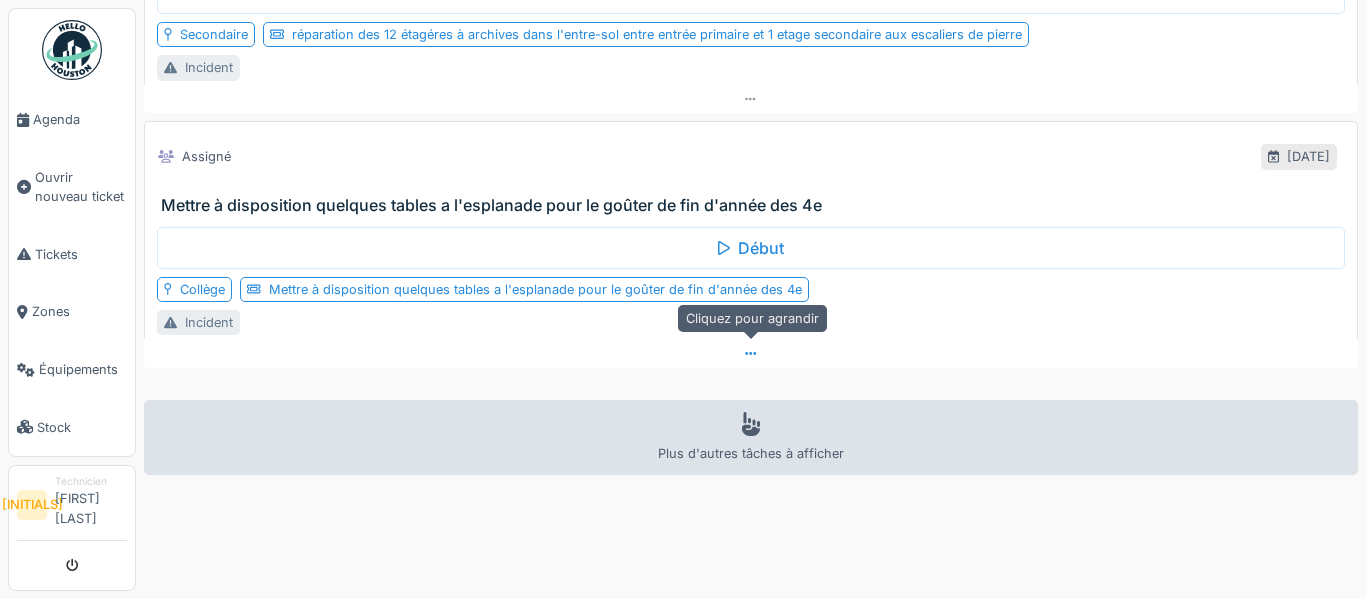 click at bounding box center [751, 353] 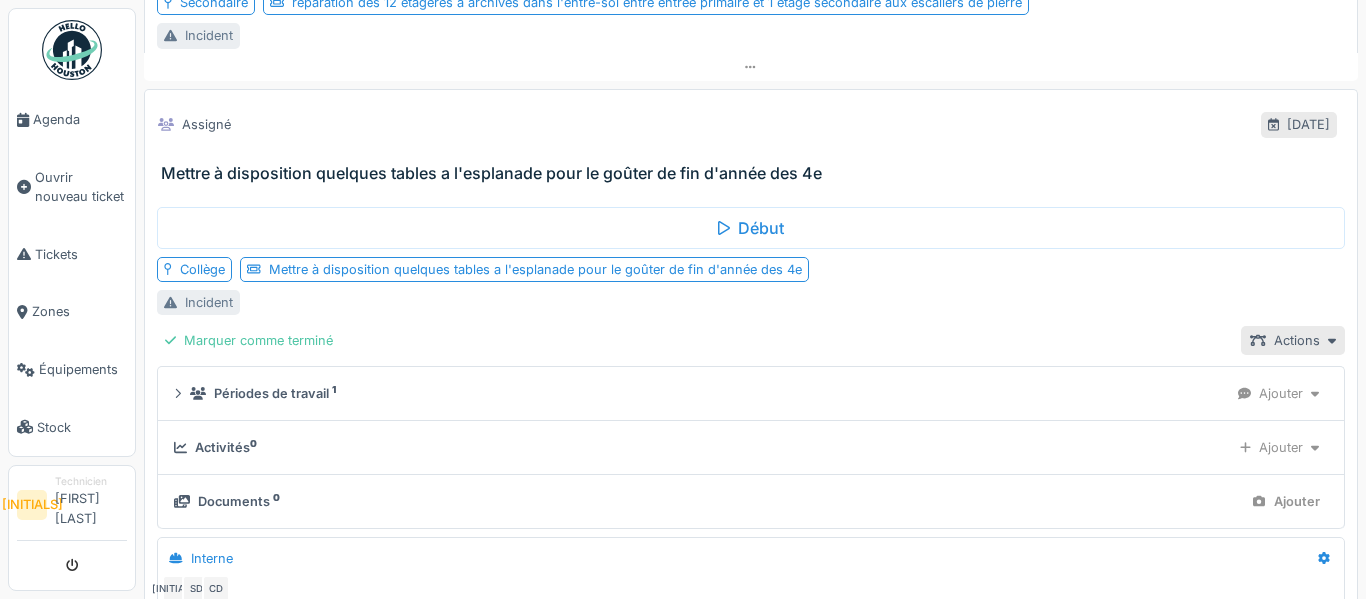 scroll, scrollTop: 8237, scrollLeft: 0, axis: vertical 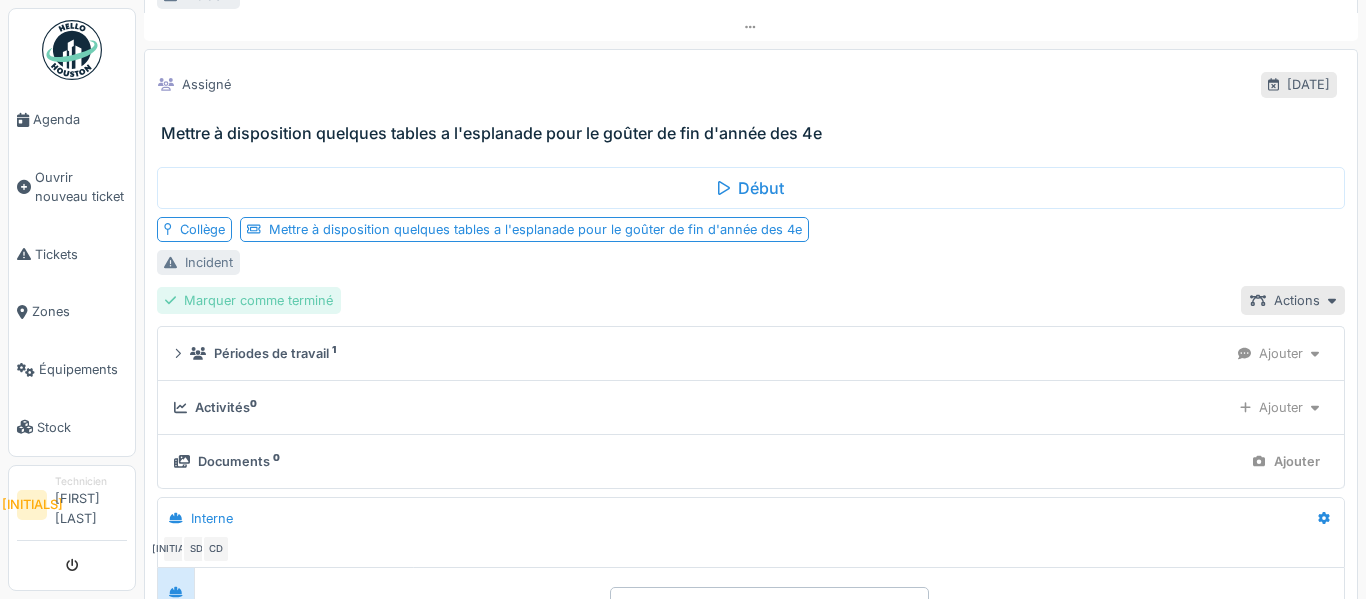 click on "Marquer comme terminé" at bounding box center [249, 300] 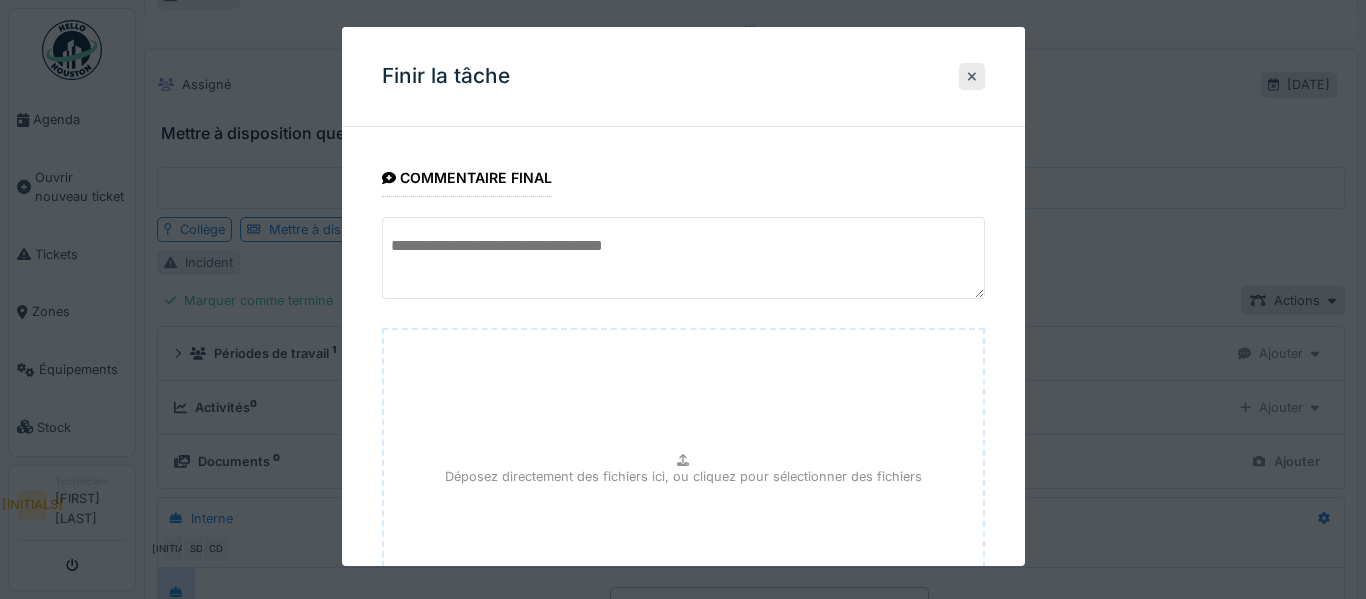 click on "**********" at bounding box center (683, 450) 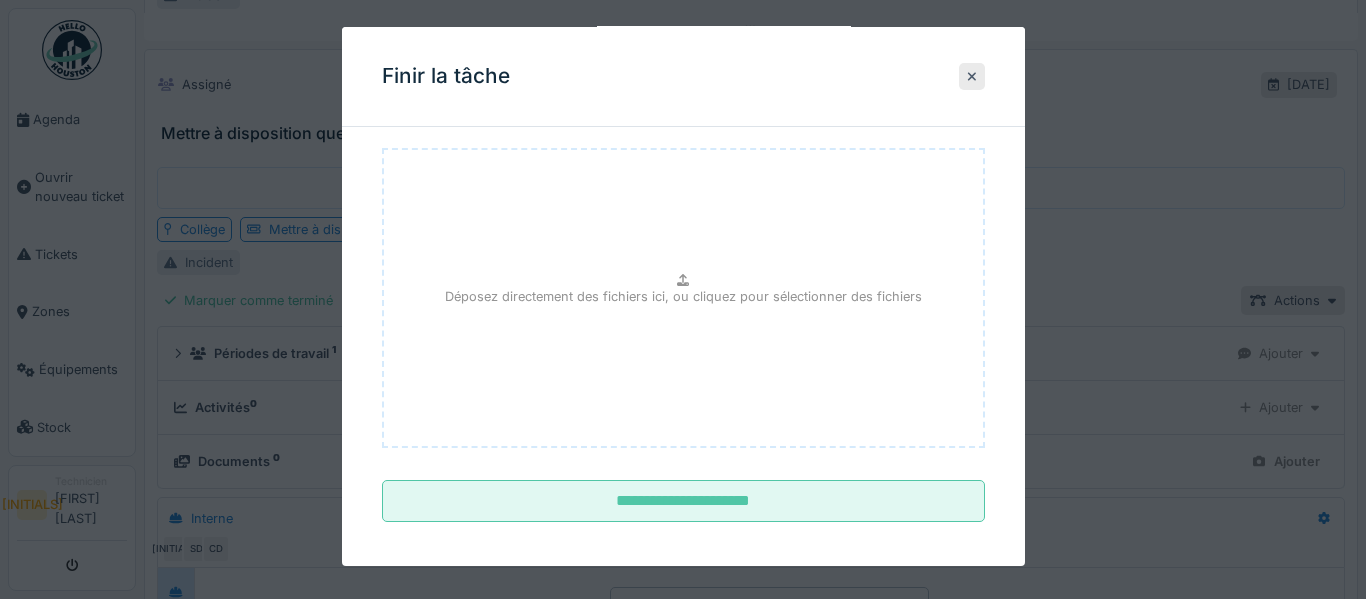 scroll, scrollTop: 192, scrollLeft: 0, axis: vertical 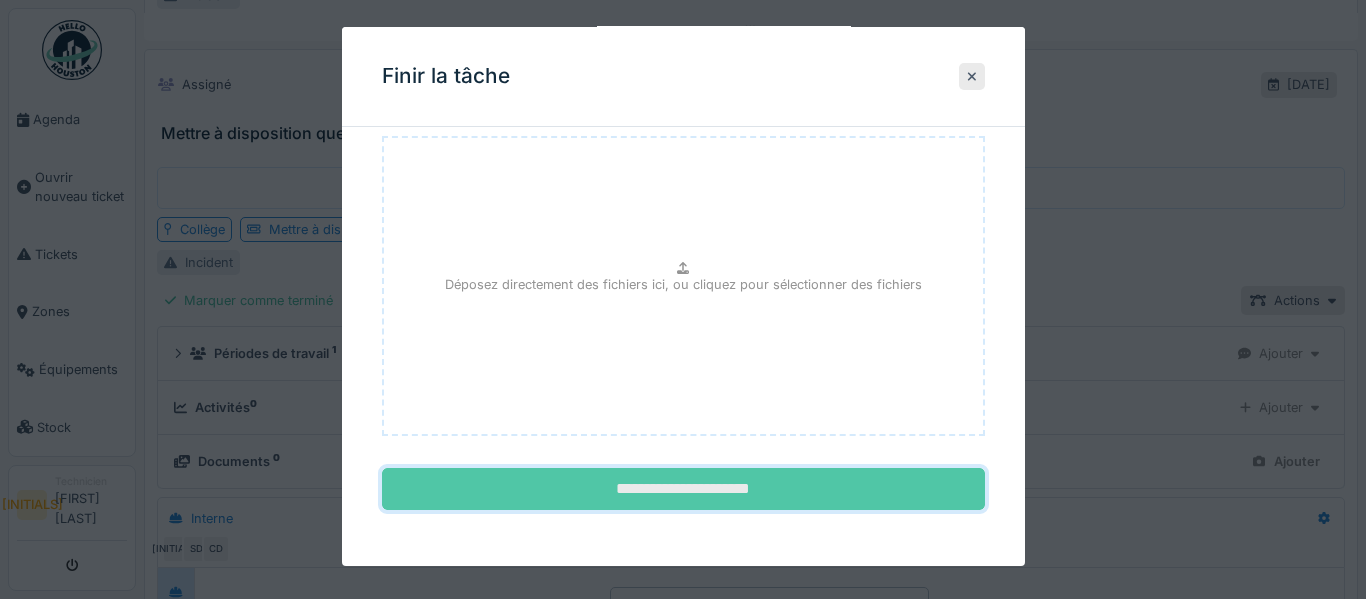 click on "**********" at bounding box center (683, 489) 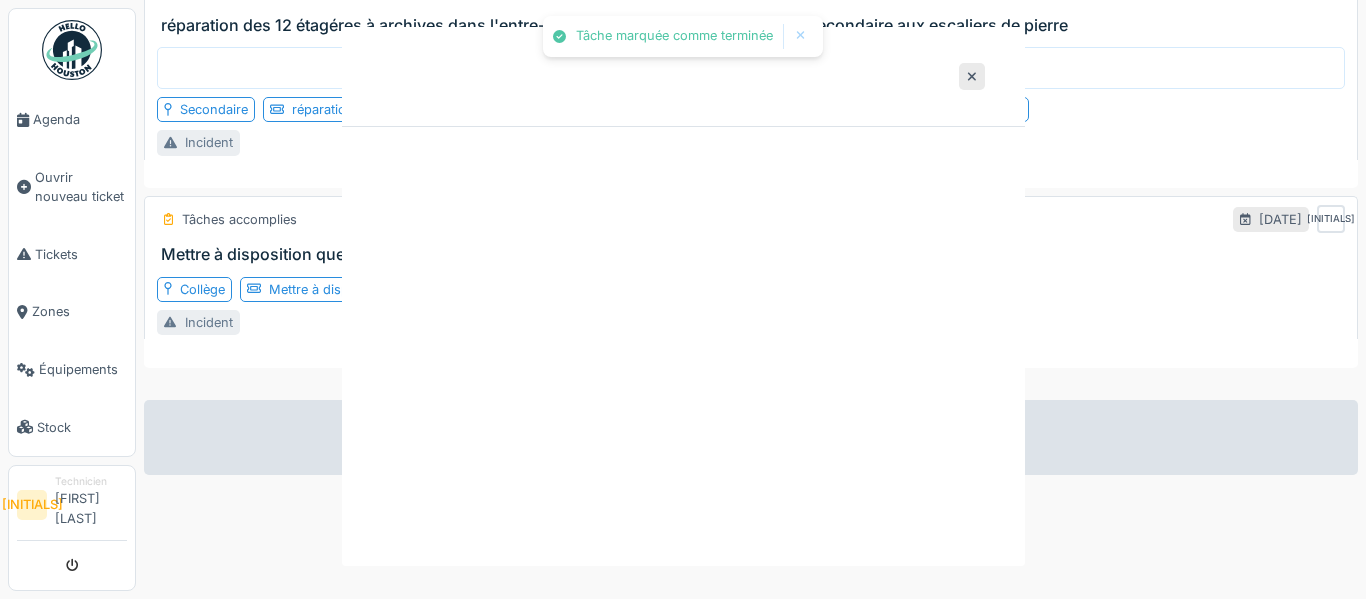 scroll, scrollTop: 8122, scrollLeft: 0, axis: vertical 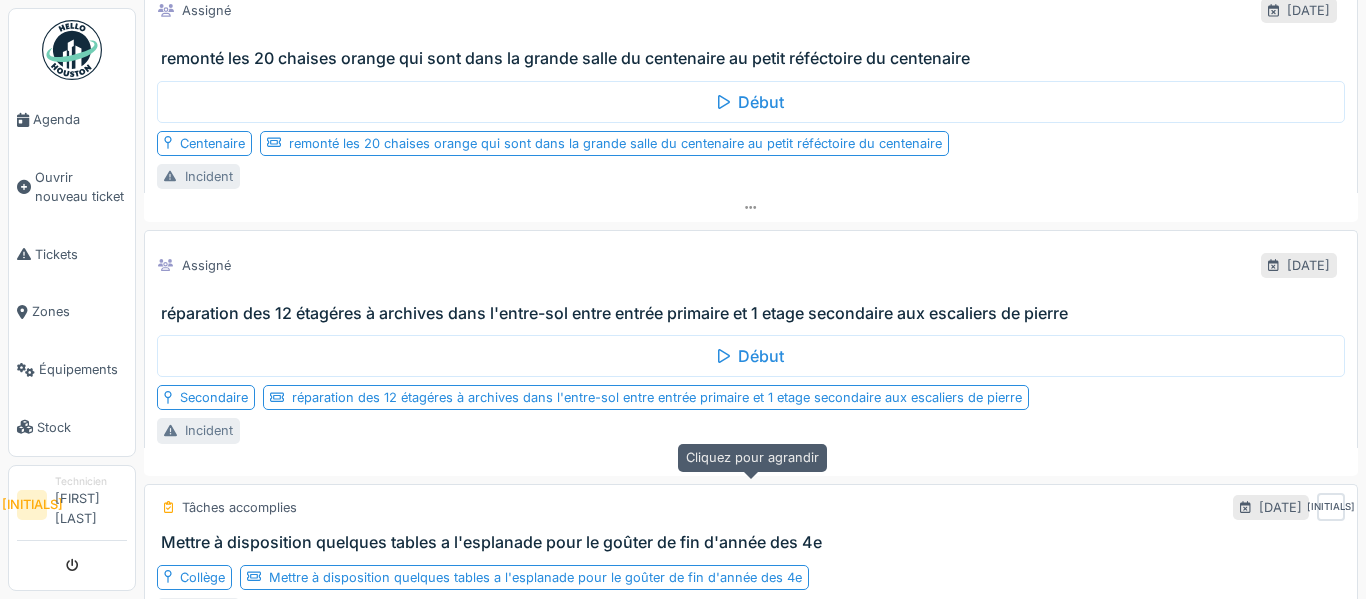 click at bounding box center [751, 462] 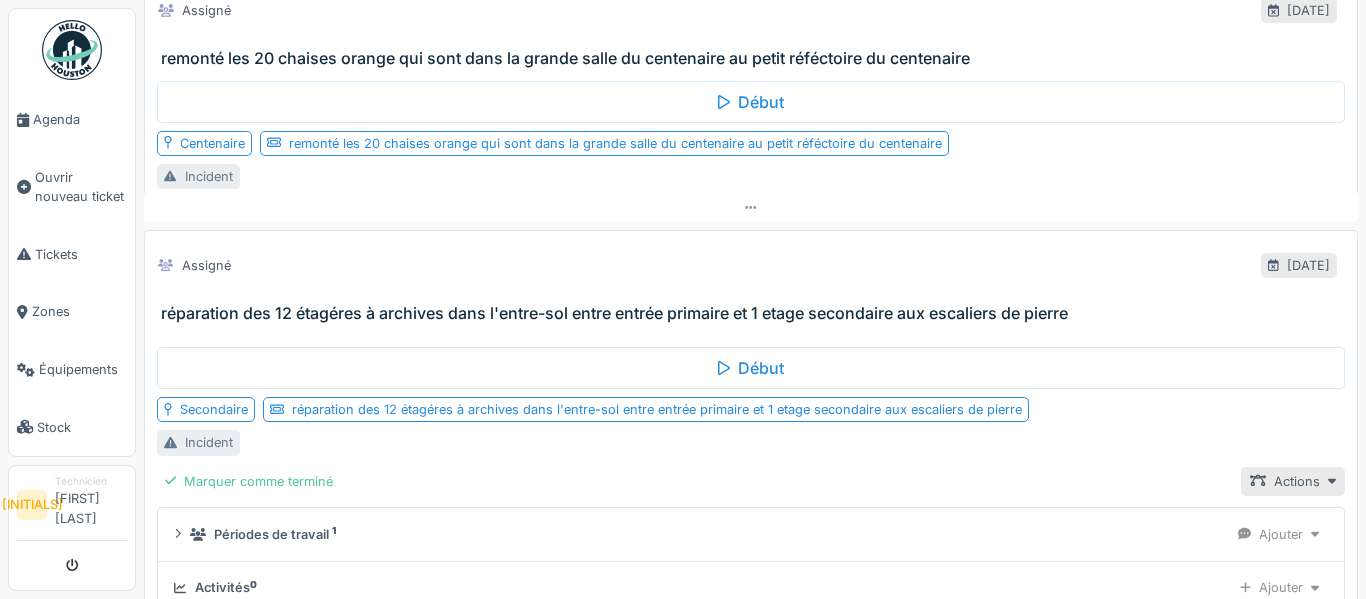 scroll, scrollTop: 7982, scrollLeft: 0, axis: vertical 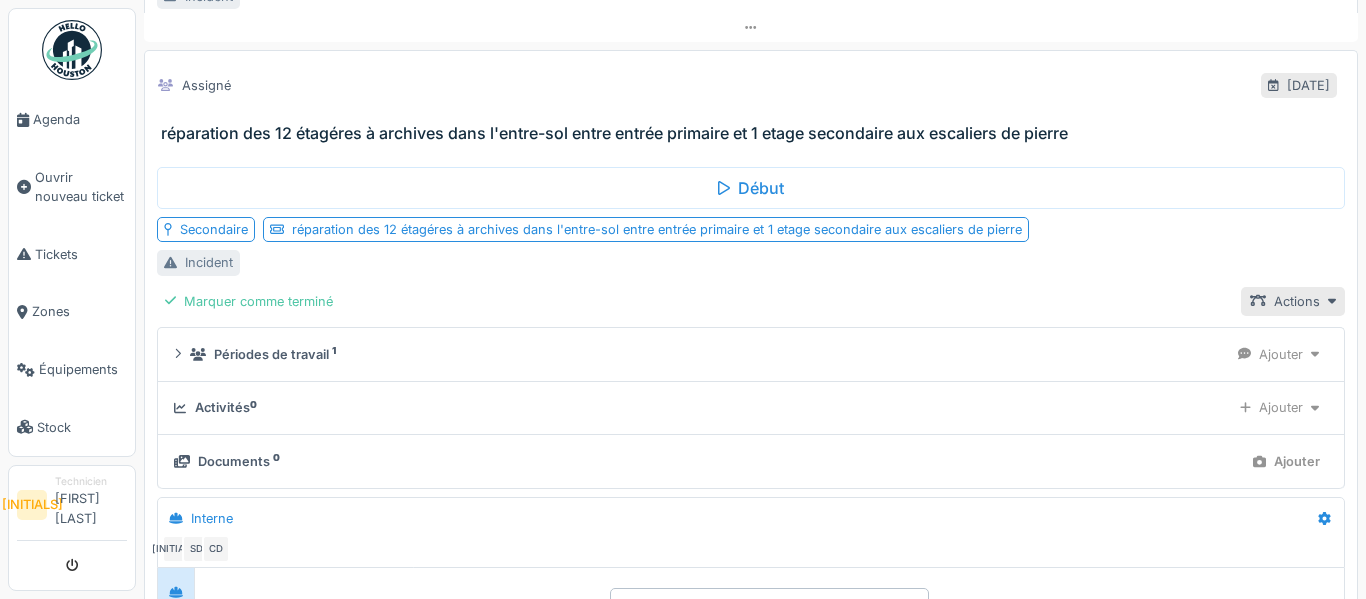click on "Activités 0" at bounding box center [698, 407] 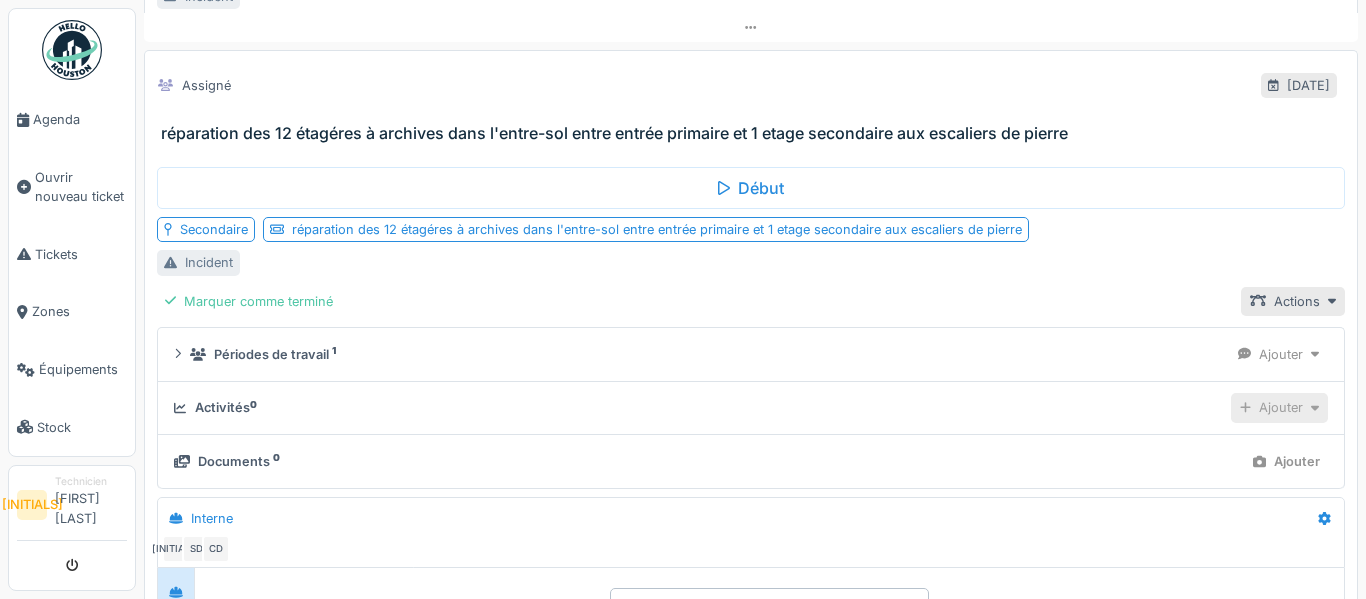 click on "Ajouter" at bounding box center (1279, 407) 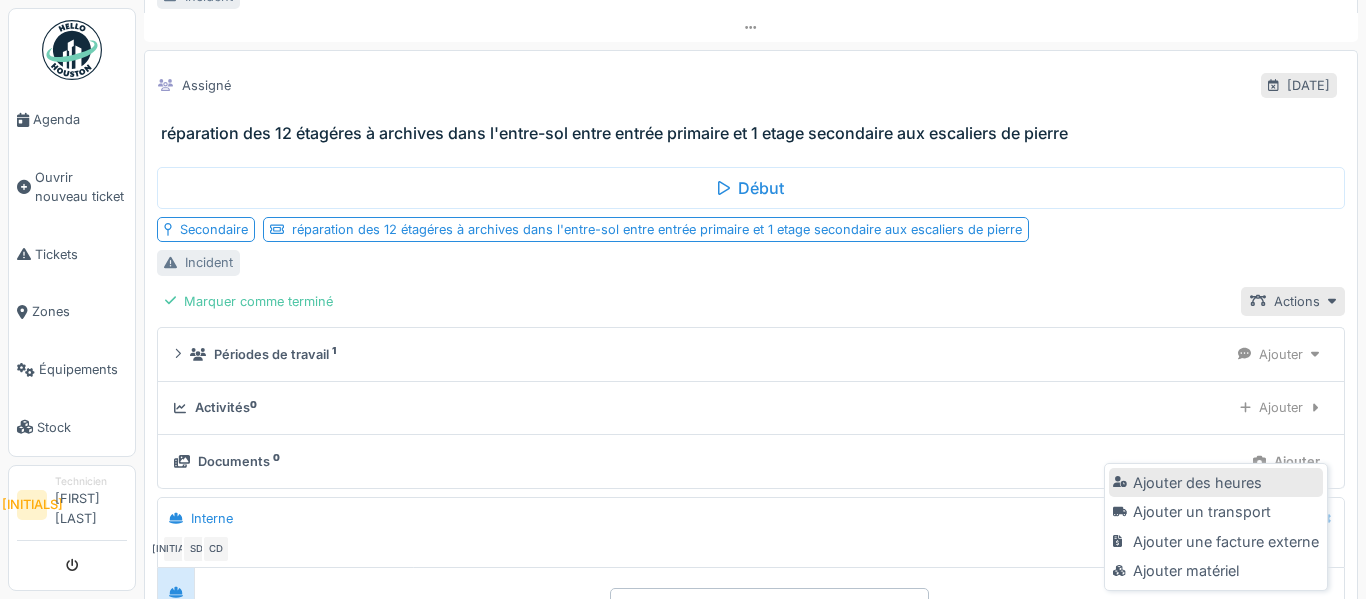click on "Ajouter des heures" at bounding box center (1215, 483) 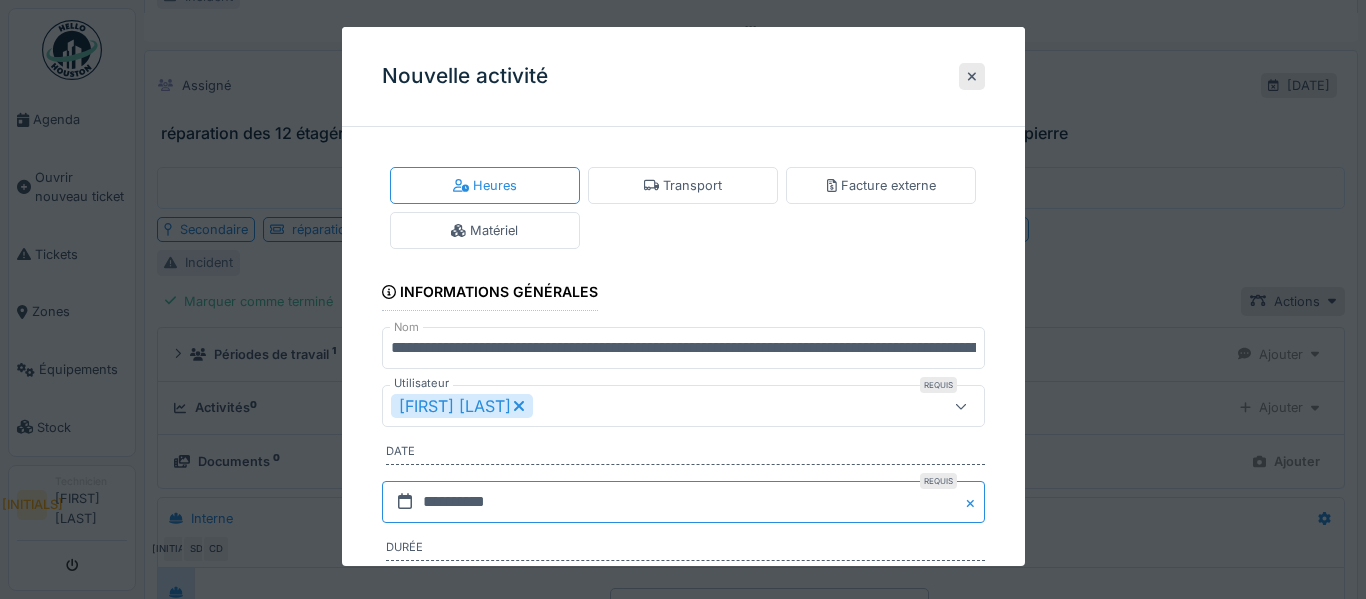 click on "**********" at bounding box center [683, 502] 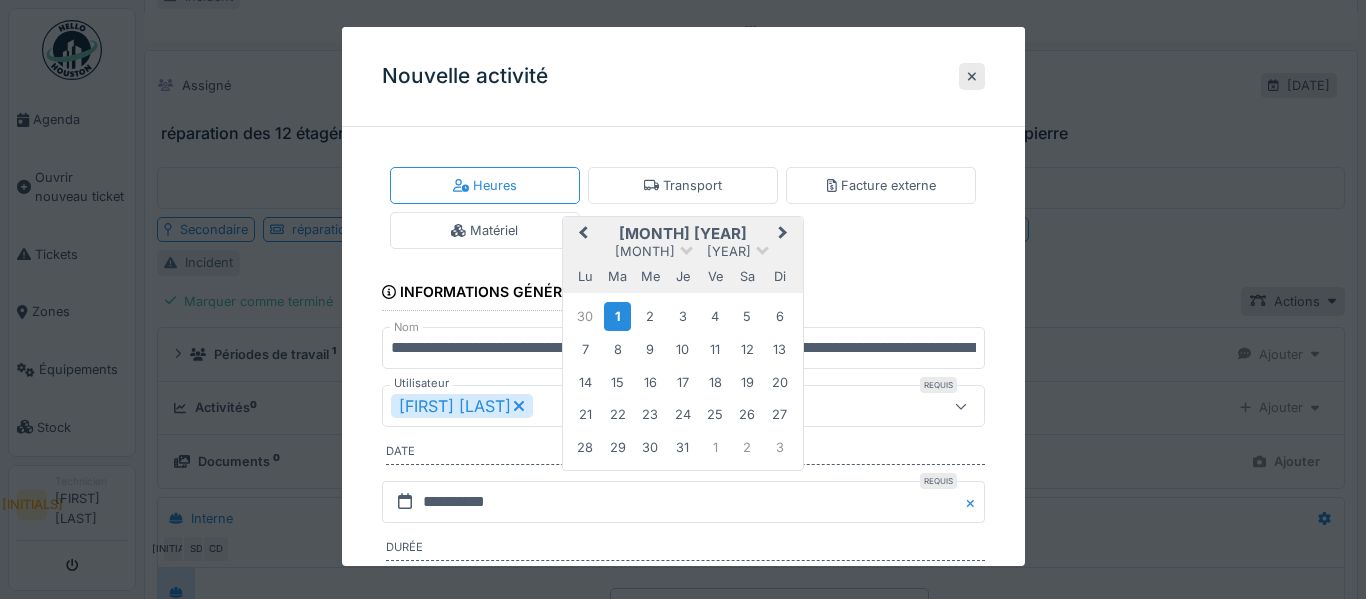 click on "Previous Month" at bounding box center [581, 235] 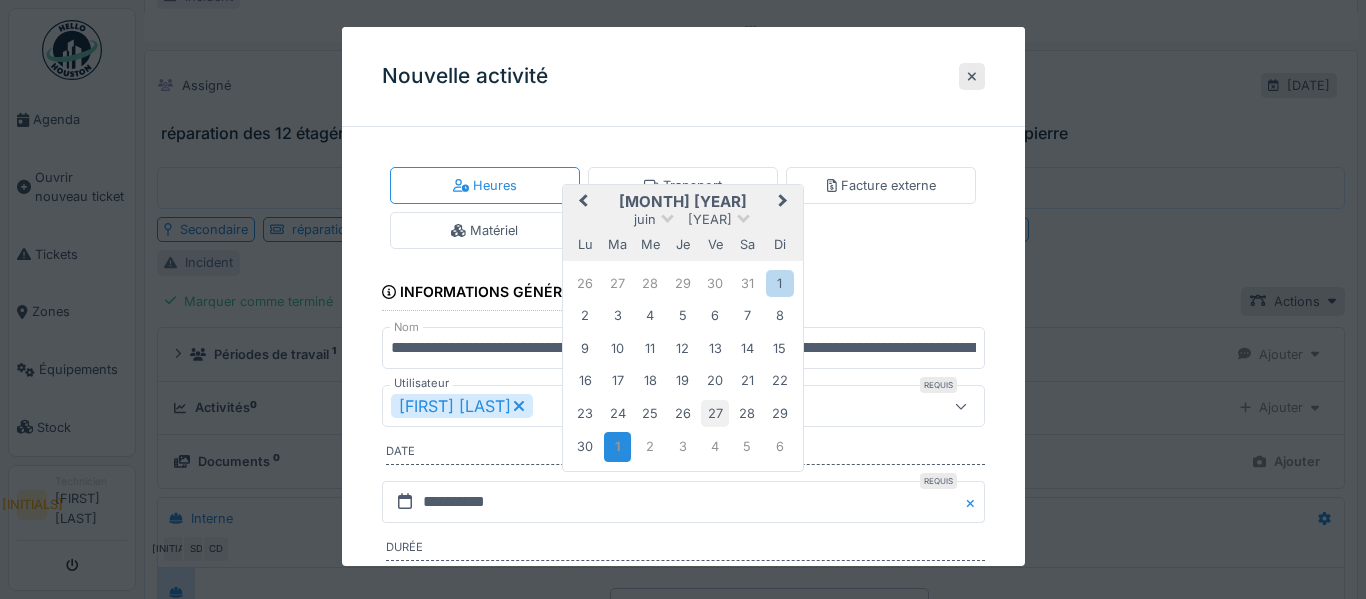 click on "27" at bounding box center (714, 413) 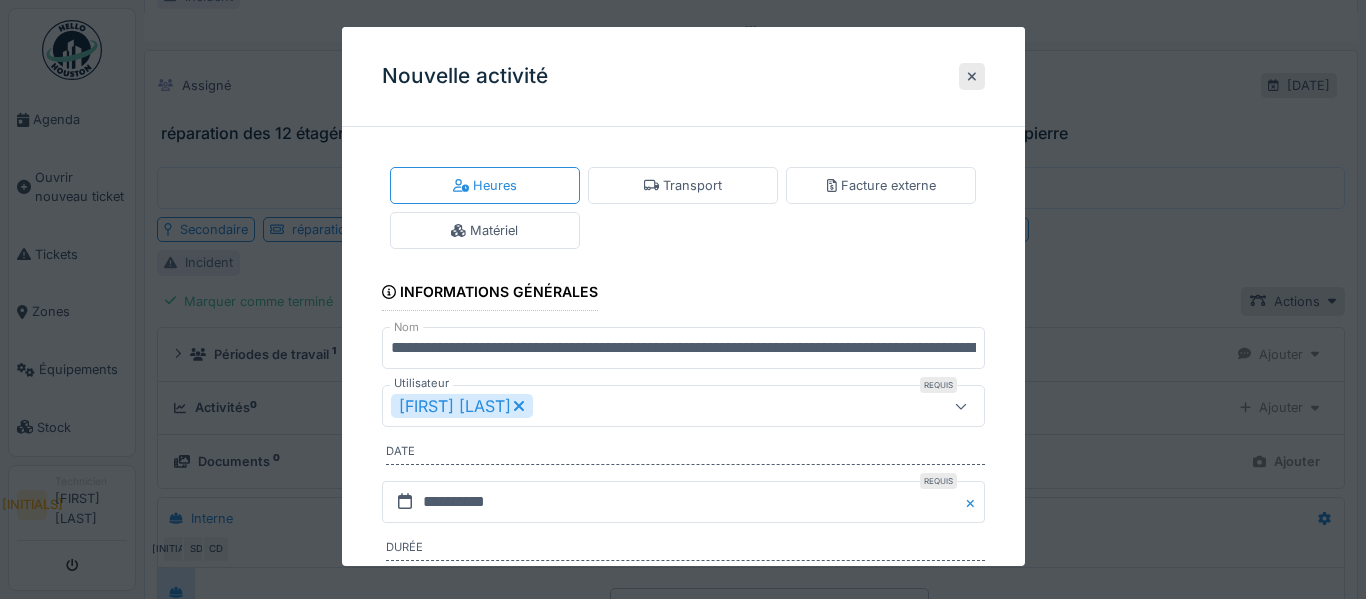 click on "**********" at bounding box center (683, 476) 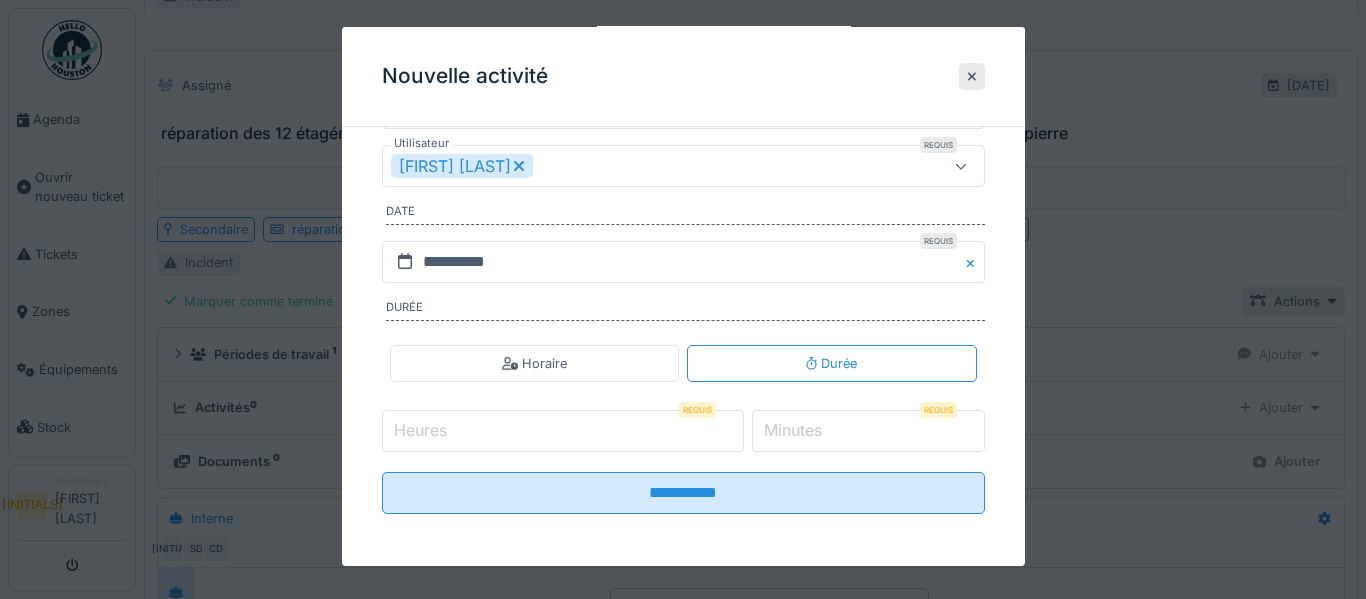 scroll, scrollTop: 244, scrollLeft: 0, axis: vertical 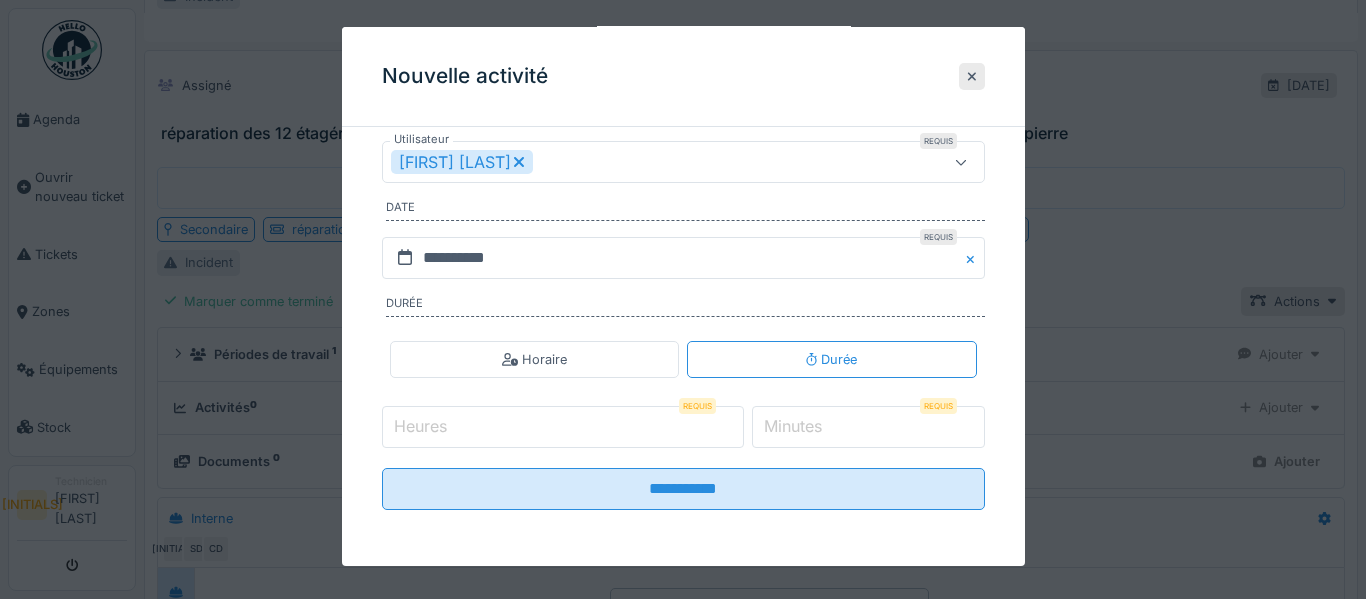 click on "Heures" at bounding box center (563, 427) 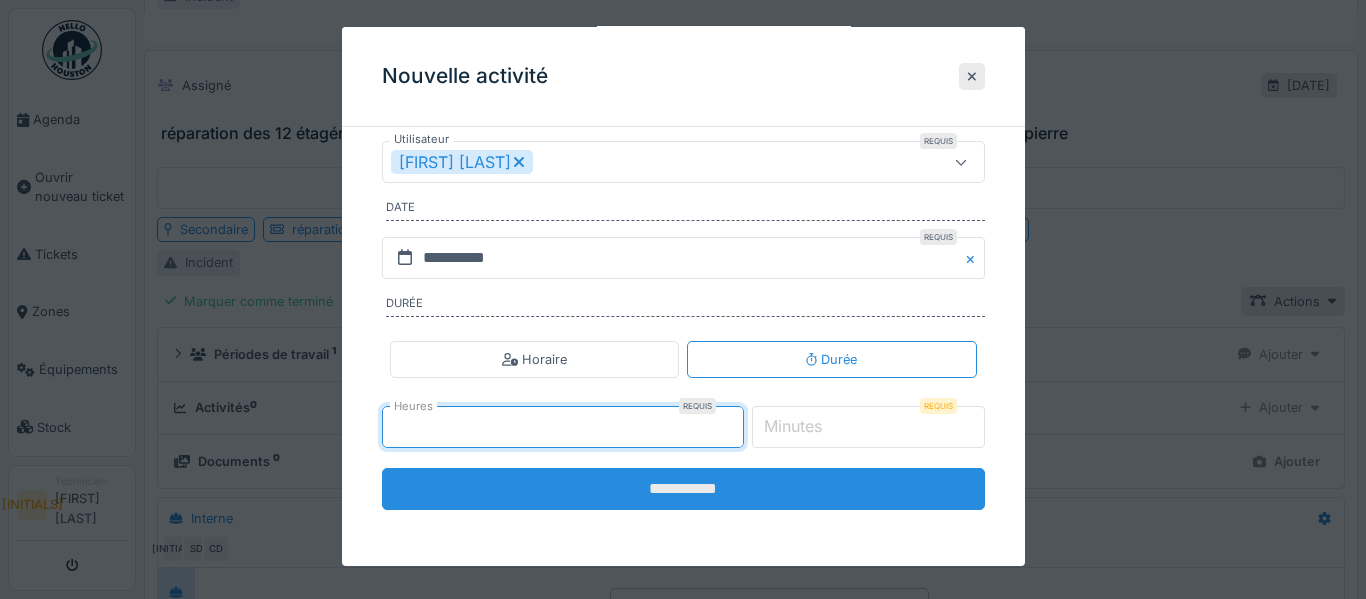 type on "*" 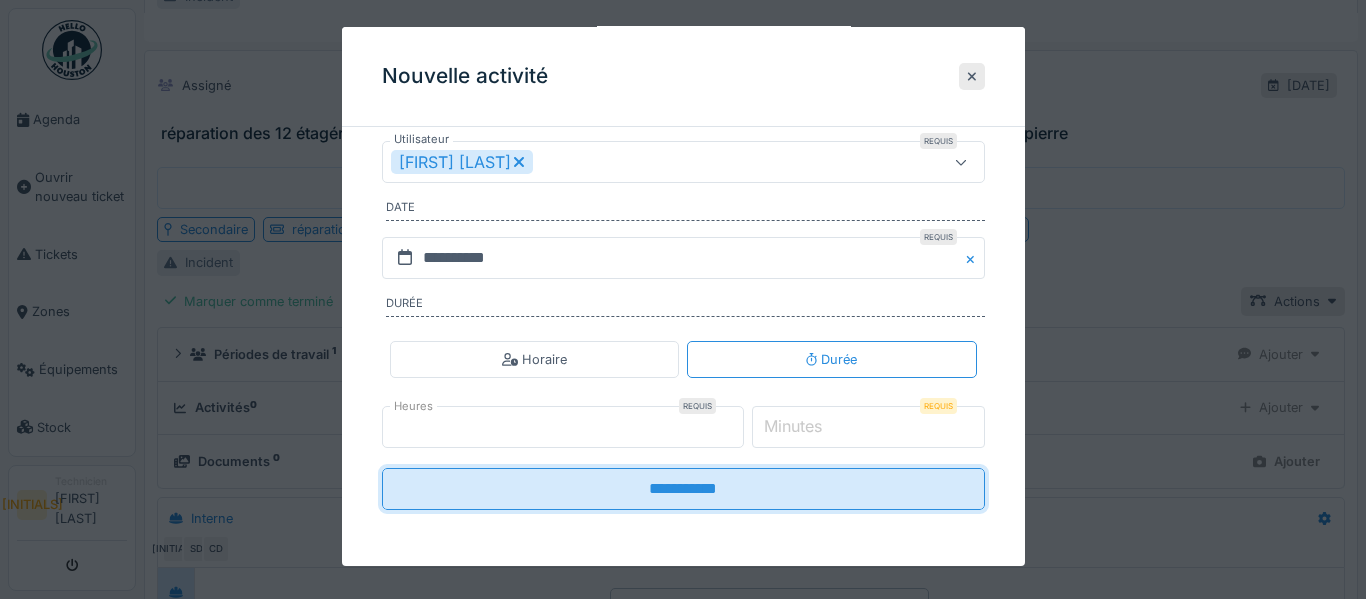 click on "**********" at bounding box center (683, 296) 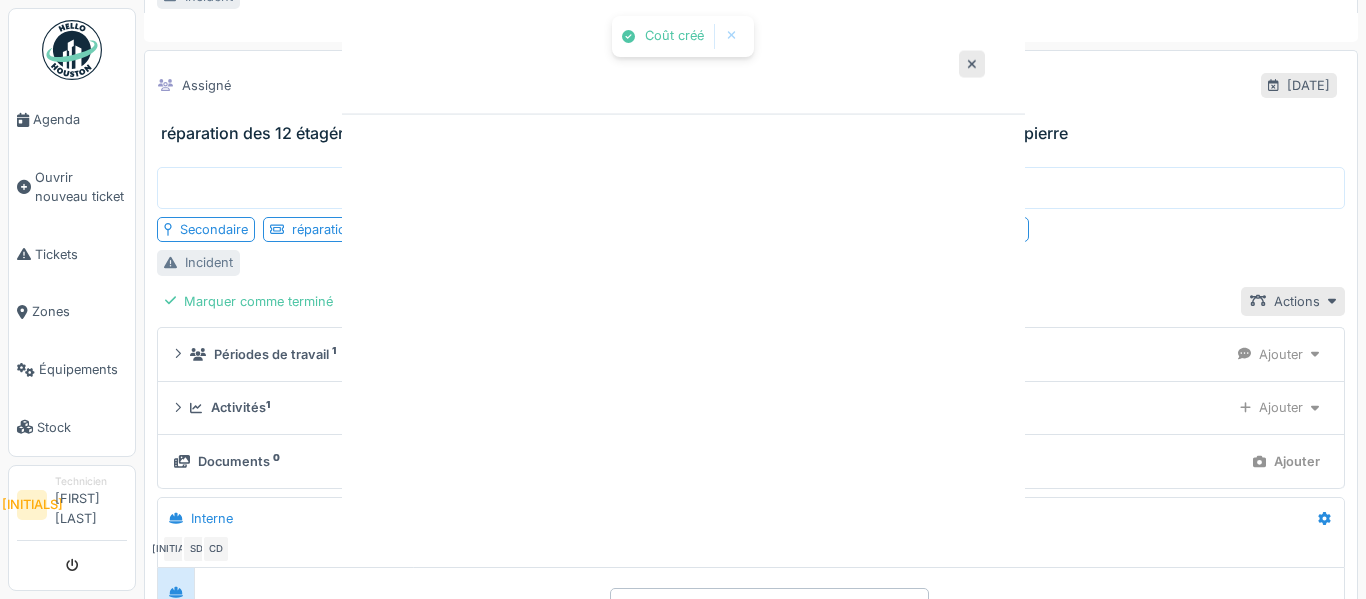 scroll, scrollTop: 0, scrollLeft: 0, axis: both 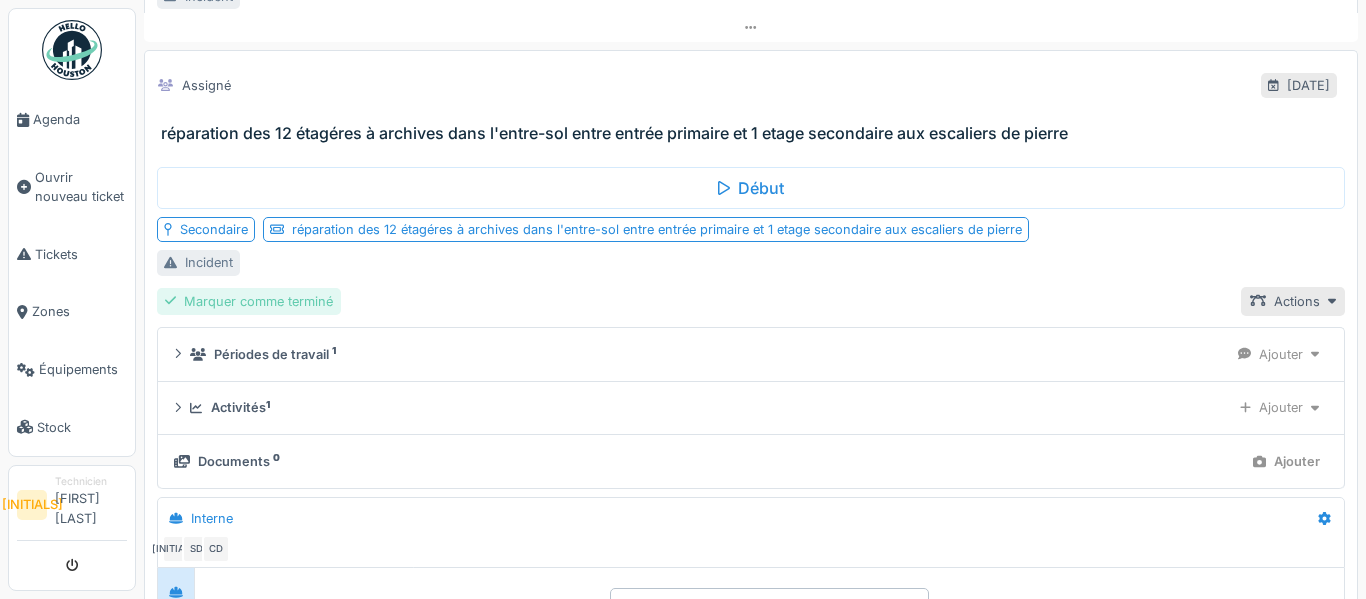 click on "Marquer comme terminé" at bounding box center [249, 301] 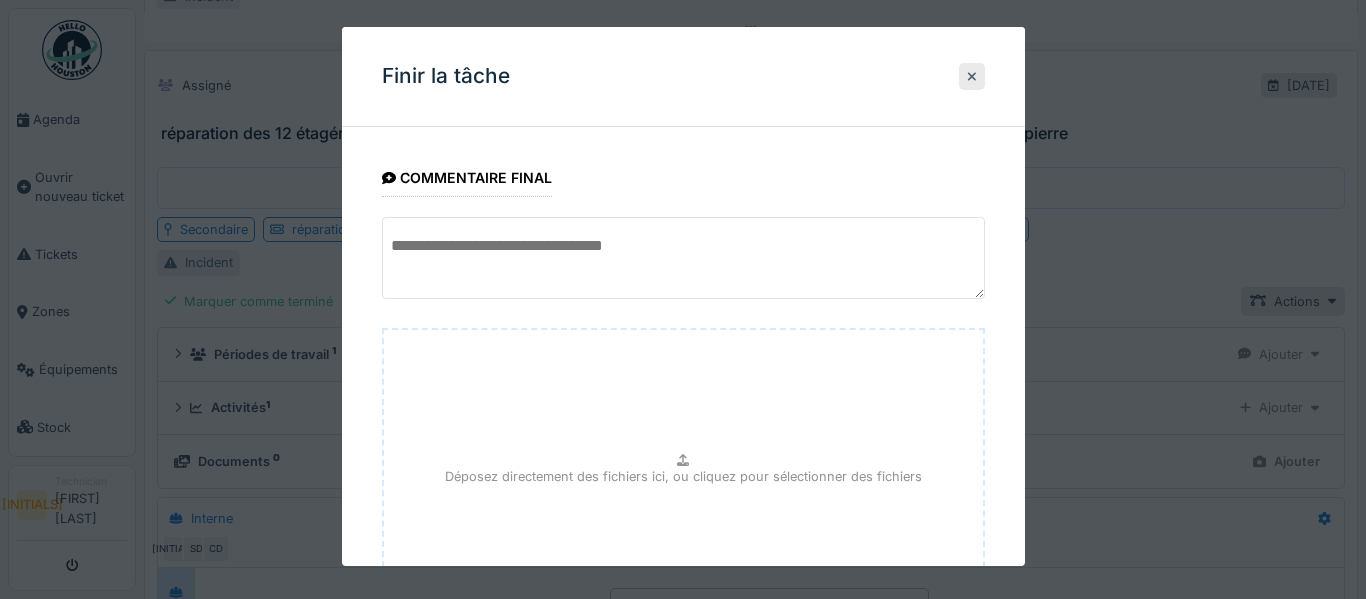 click on "**********" at bounding box center [683, 450] 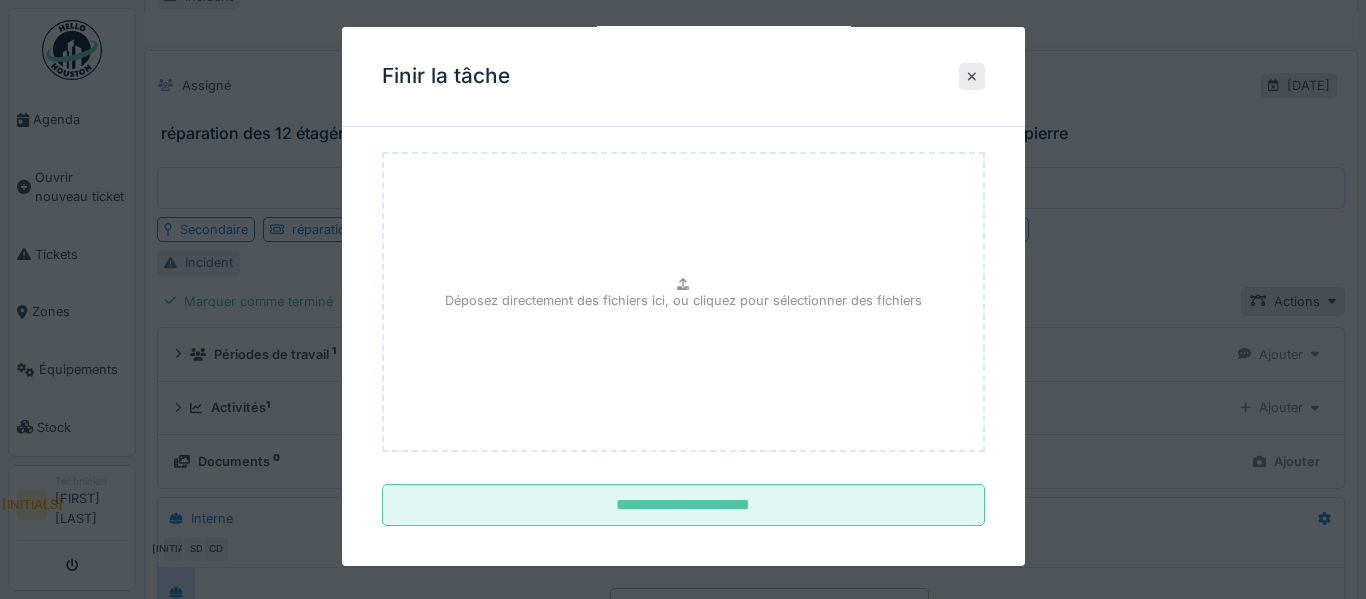 scroll, scrollTop: 192, scrollLeft: 0, axis: vertical 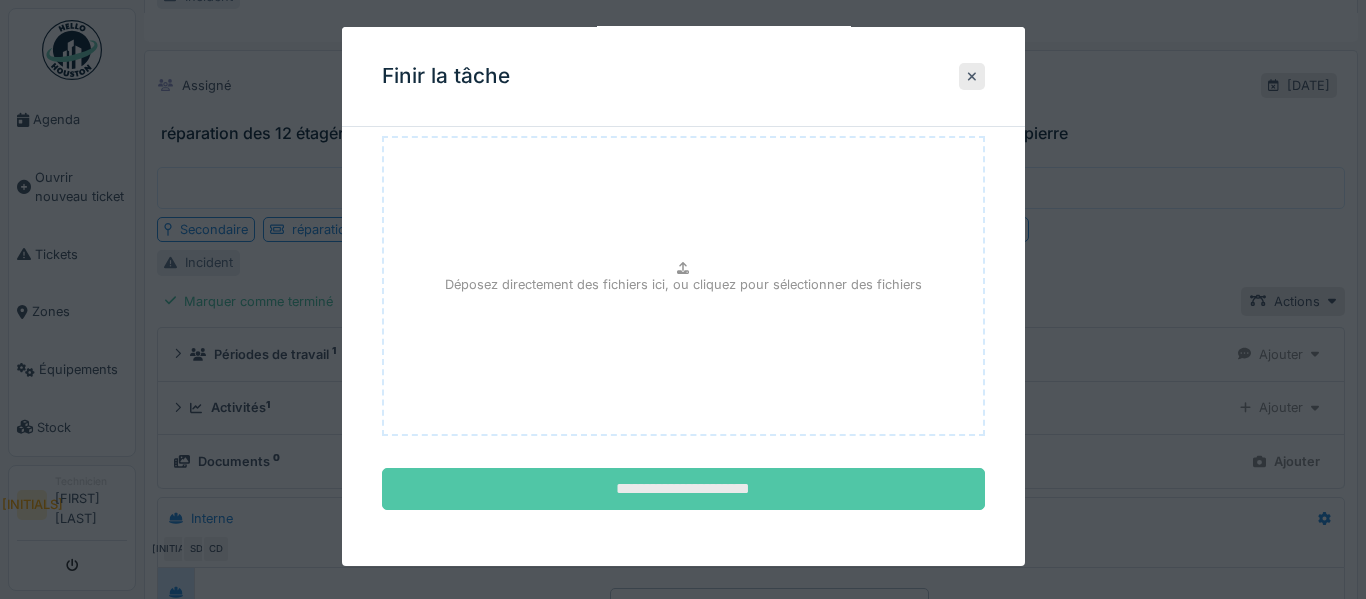 click on "**********" at bounding box center [683, 489] 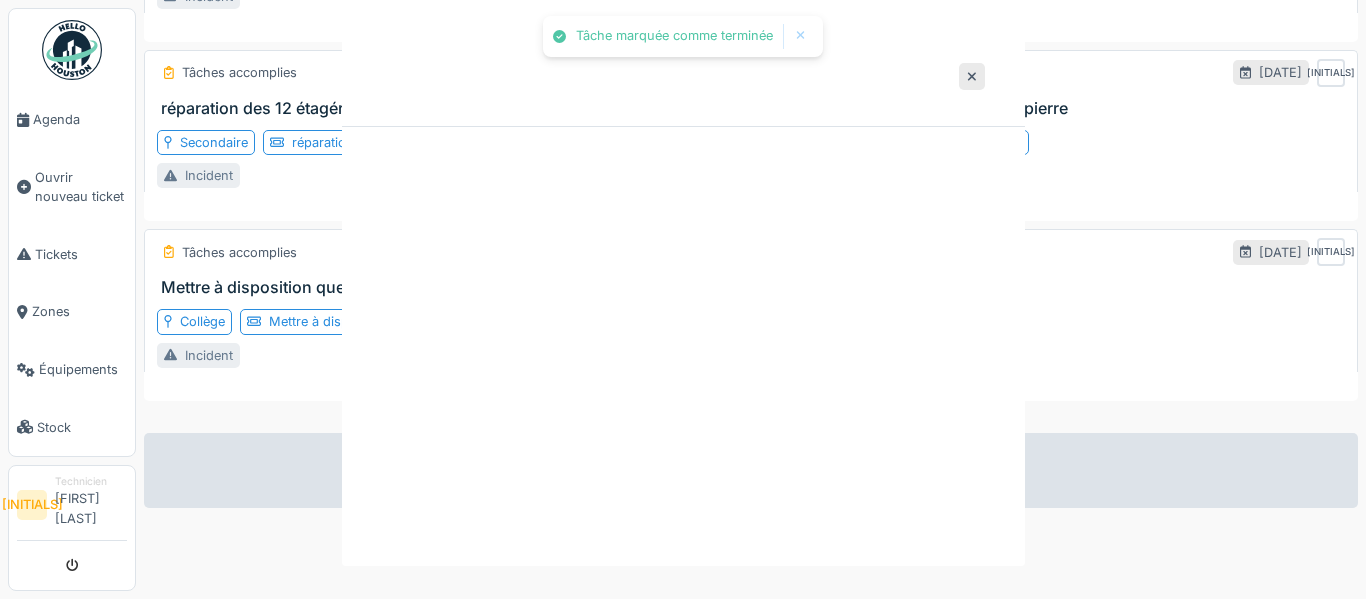 scroll, scrollTop: 0, scrollLeft: 0, axis: both 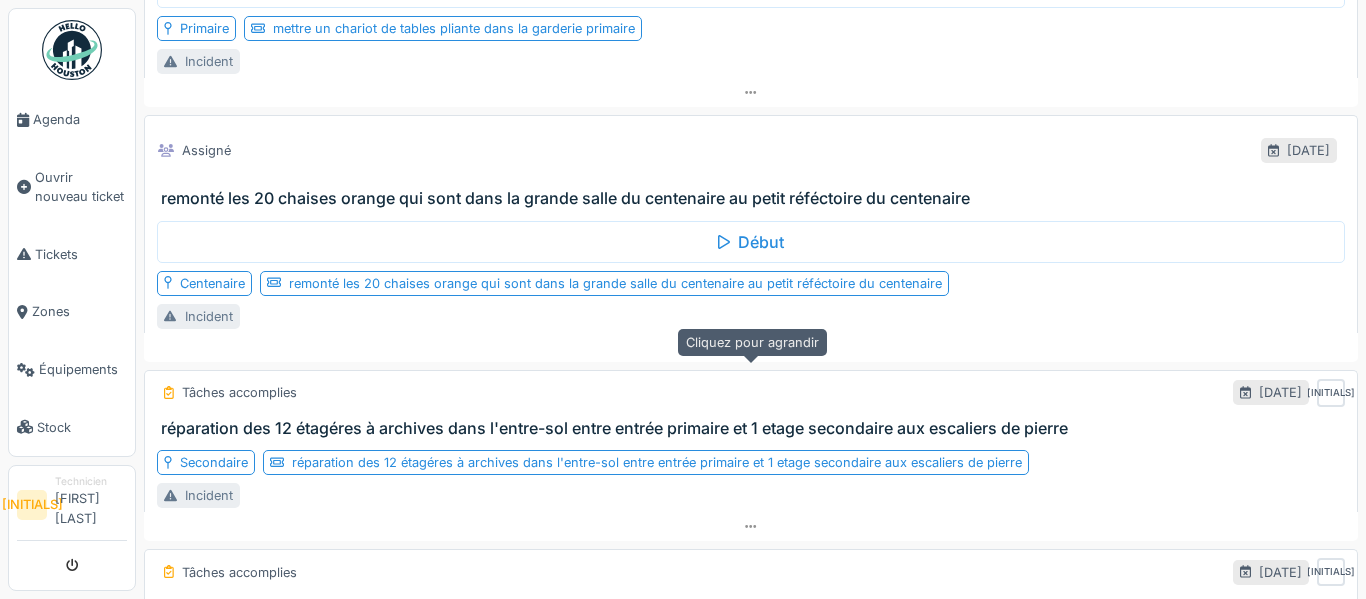 click at bounding box center [751, 347] 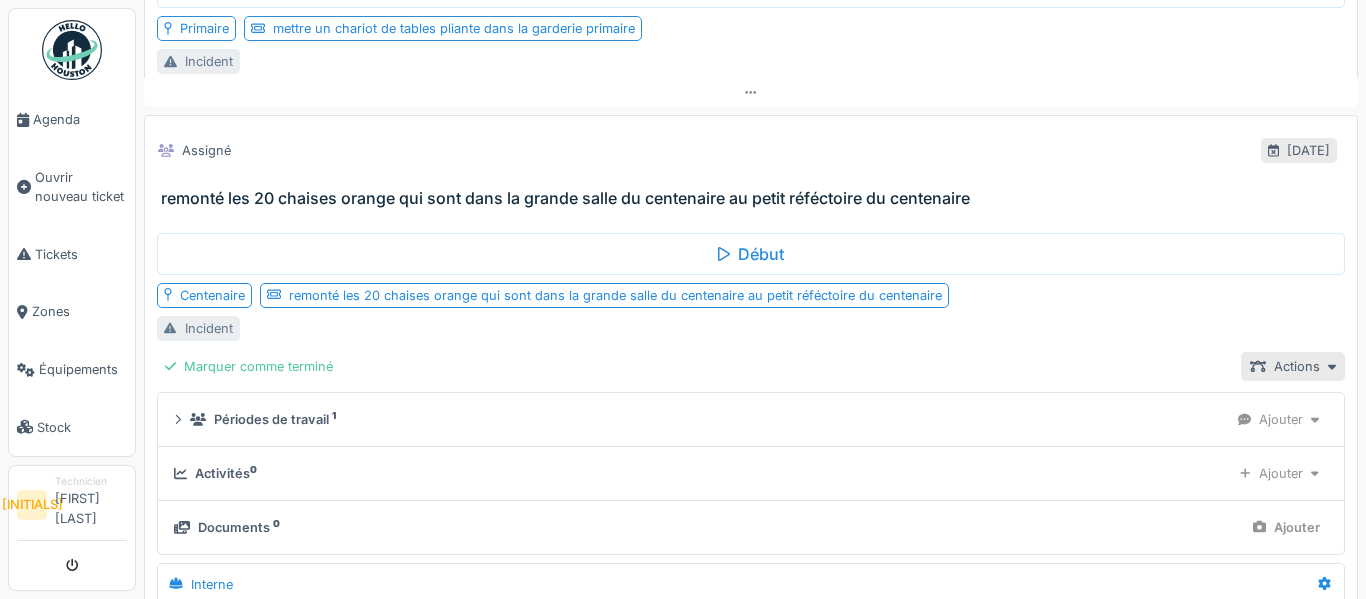 scroll, scrollTop: 7726, scrollLeft: 0, axis: vertical 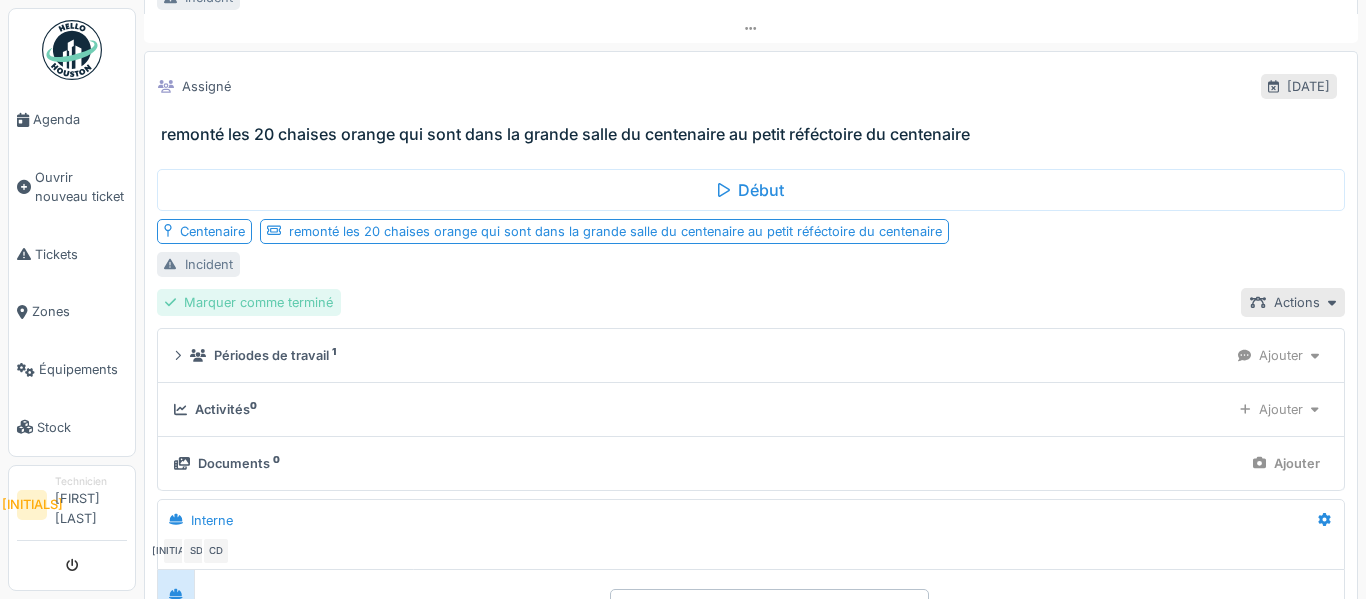 click on "Marquer comme terminé" at bounding box center [249, 302] 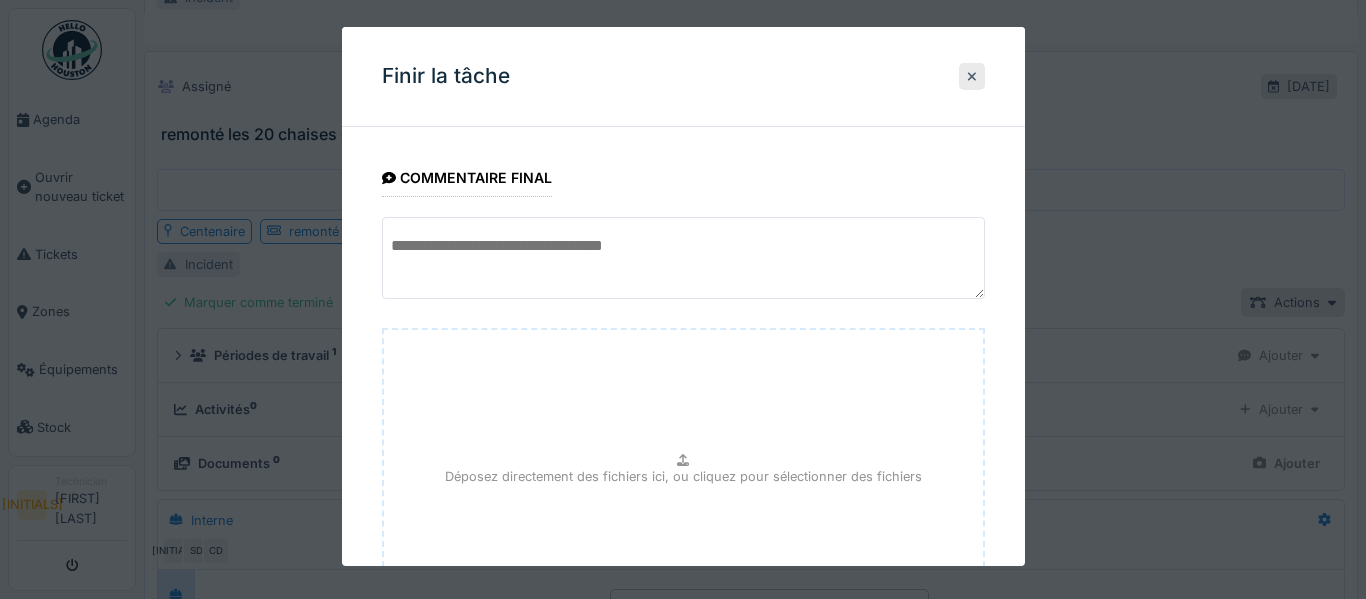 click on "**********" at bounding box center [683, 450] 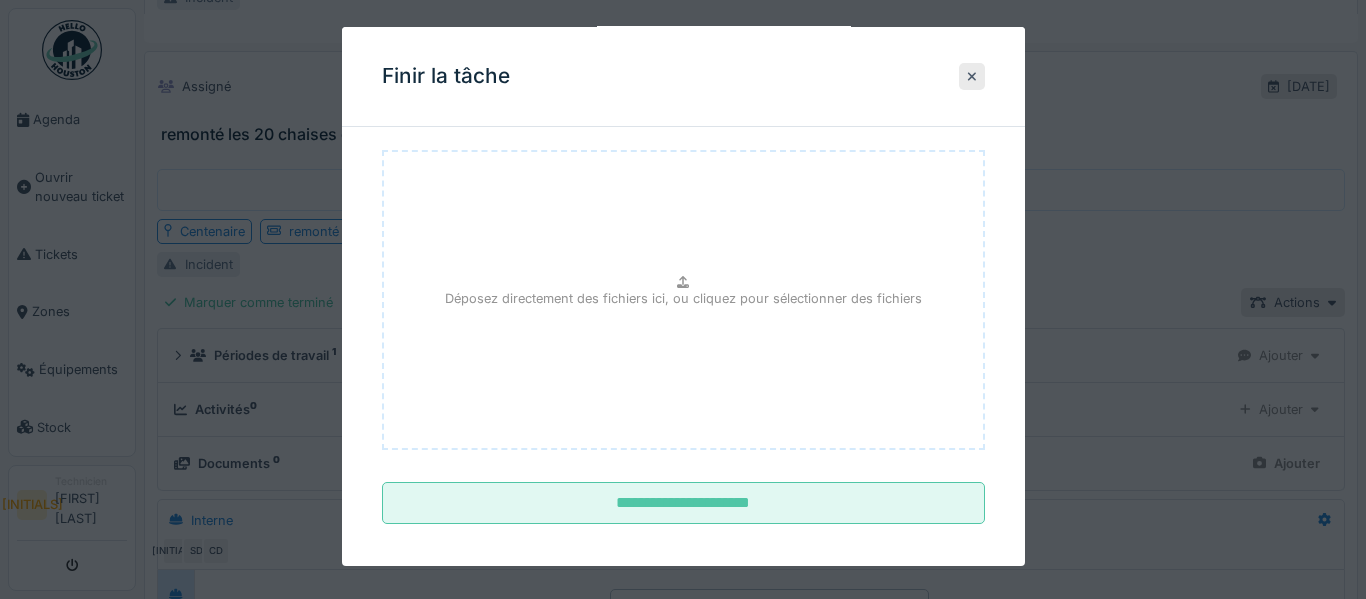scroll, scrollTop: 192, scrollLeft: 0, axis: vertical 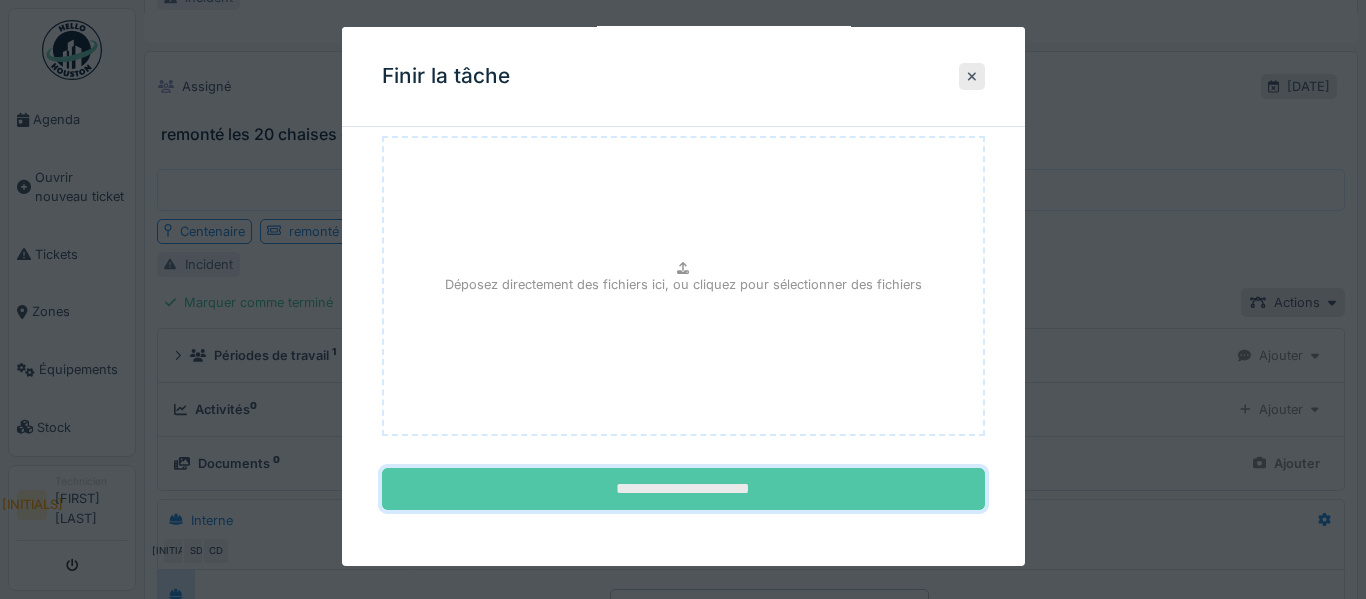 click on "**********" at bounding box center (683, 489) 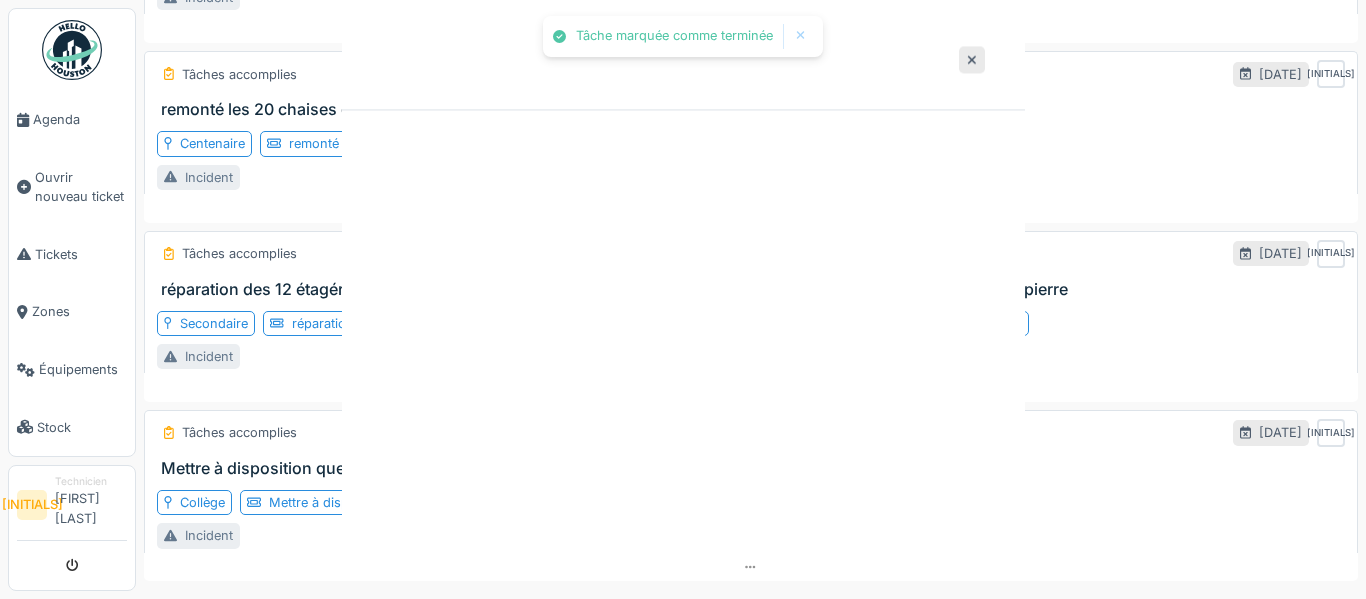 scroll, scrollTop: 0, scrollLeft: 0, axis: both 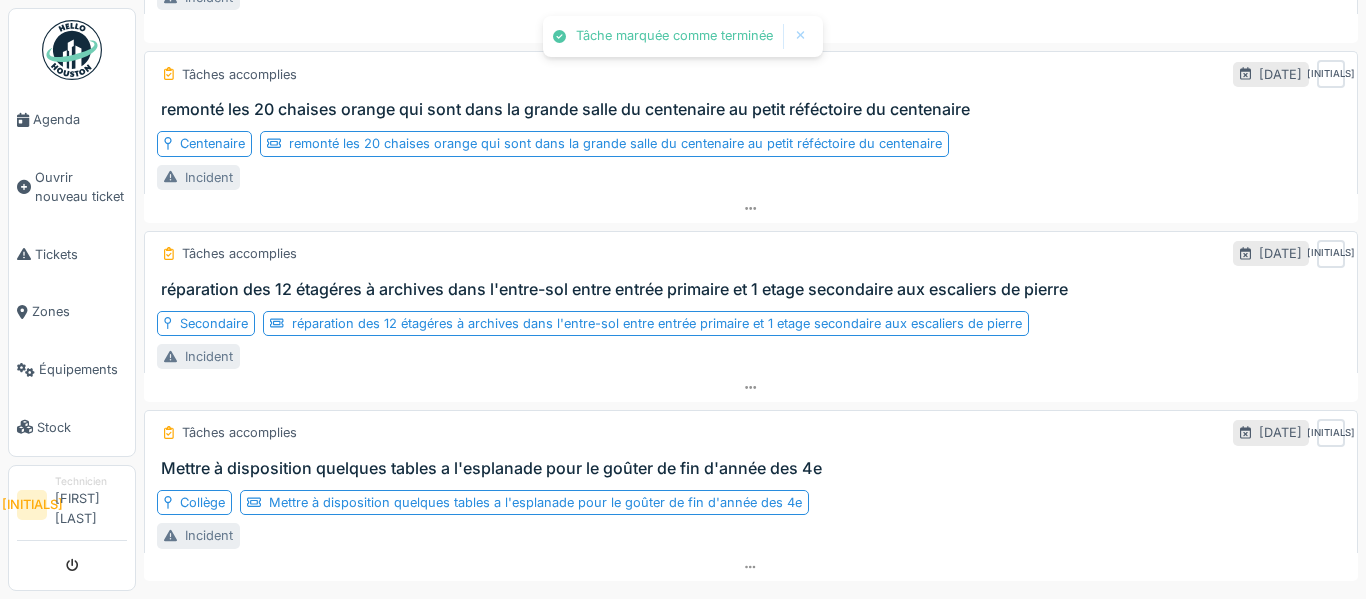 click on "Rechercher dans vos tâches Par jour En retard   32 Non-assigné Filtrer Assigné 09/02/2024 réparation de mur dans les 3 cabines de wc se situent dans la cave  primaire  Début Primaire réparation de mur dans les 3 cabines de wc se situent dans la cave  primaire  Incident Assigné 30/08/2024  re fixé un luminaire murale ce situant sur le  mur de la cache d'escalier en  bois  près du bureau accueil 26   Début Secondaire  re fixé un luminaire murale ce situant sur le  mur de la cache d'escalier en  bois  près du bureau accueil 26   Incident Assigné 16/10/2024 nettoyage de la  grande plateforme du théâtre en  passant par le local avant escalier allant dans la salle d'escalade Début Secondaire nettoyage de la  grande plateforme du théâtre en  passant par le local avant escalier allant dans la salle d'escalade Incident Assigné 16/10/2024 nettoyage de la  petite plateforme de toit de la classe 5T9 Début Secondaire nettoyage de la  petite plateforme de toit de la classe 5T9 Incident Assigné Début 1" at bounding box center (751, 299) 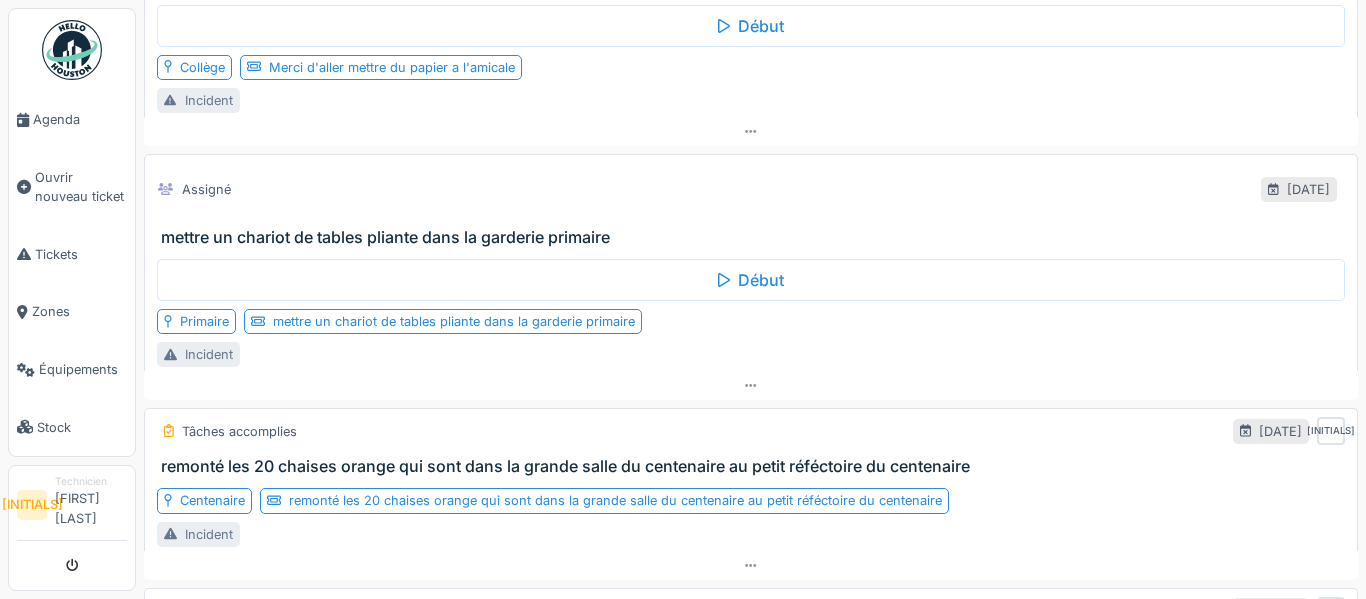scroll, scrollTop: 7366, scrollLeft: 0, axis: vertical 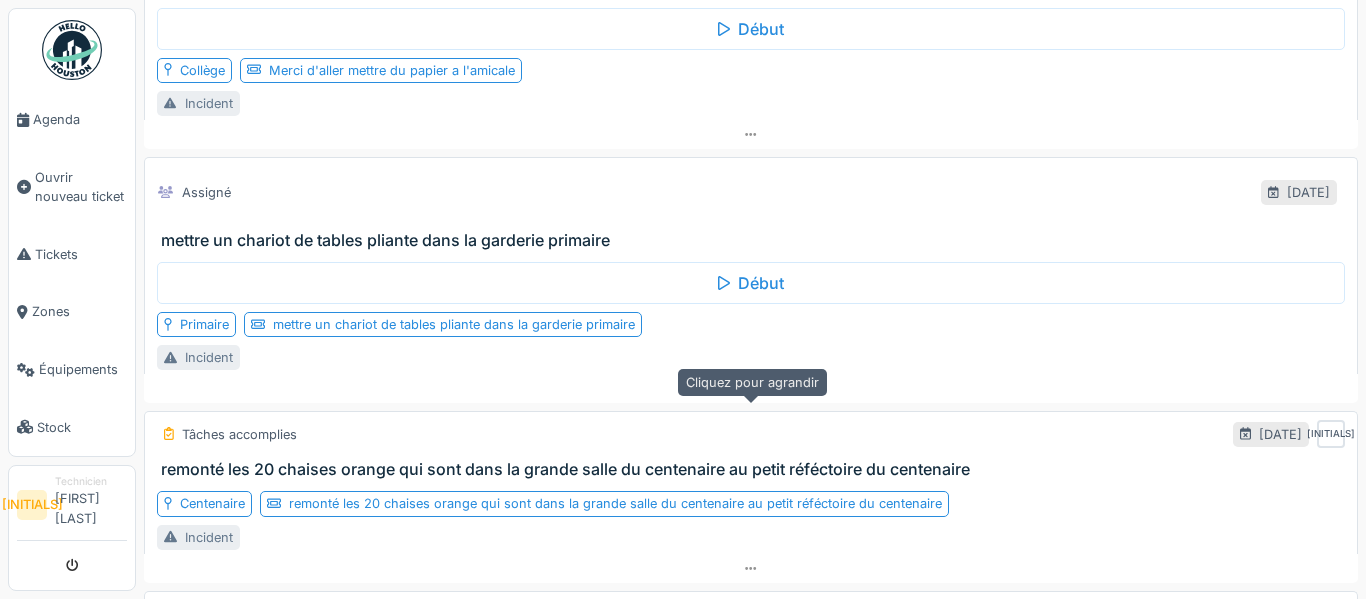 click at bounding box center (750, 388) 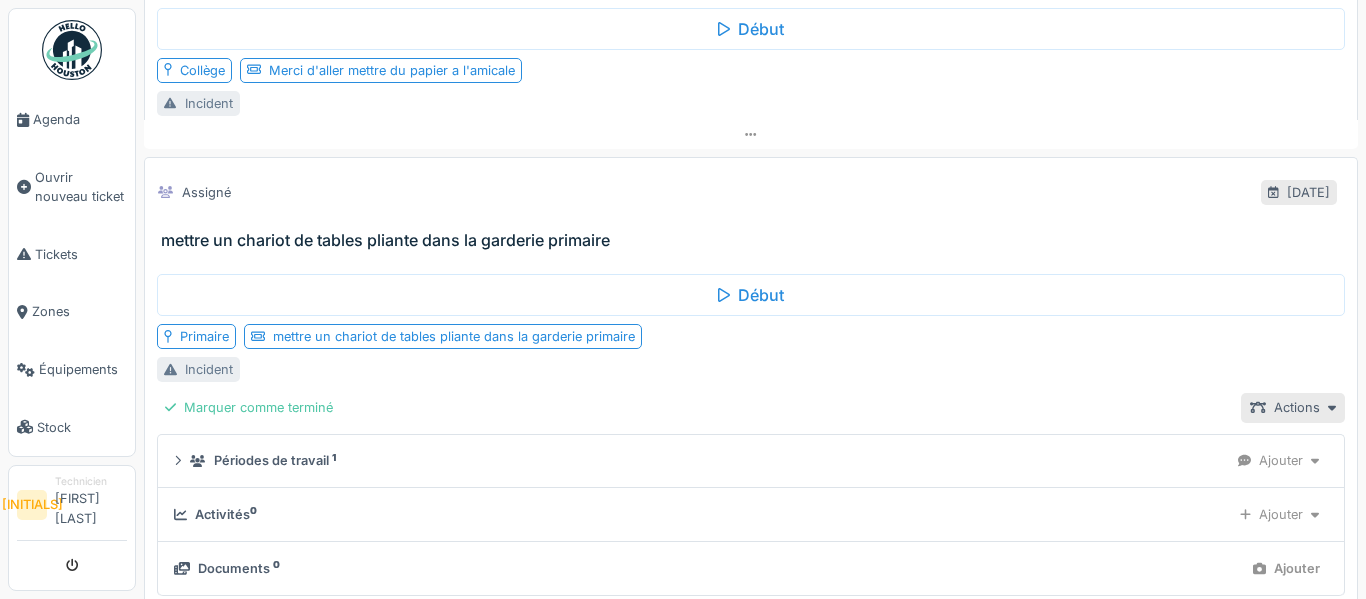 scroll, scrollTop: 7471, scrollLeft: 0, axis: vertical 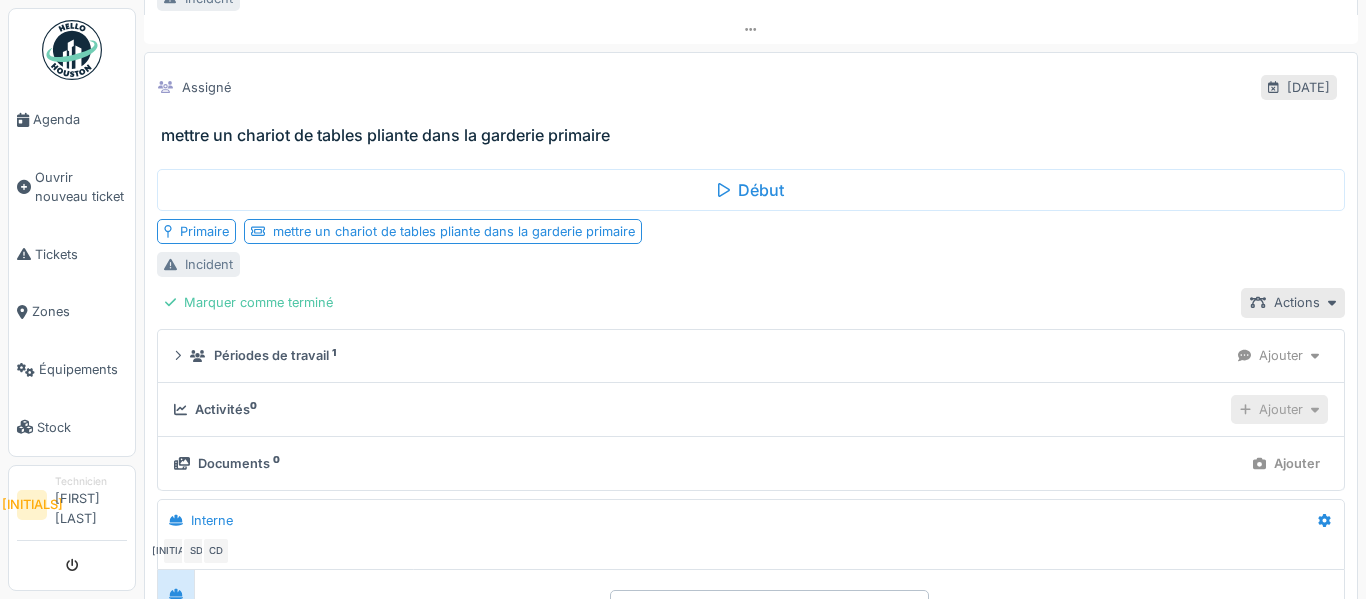 click on "Ajouter" at bounding box center (1279, 409) 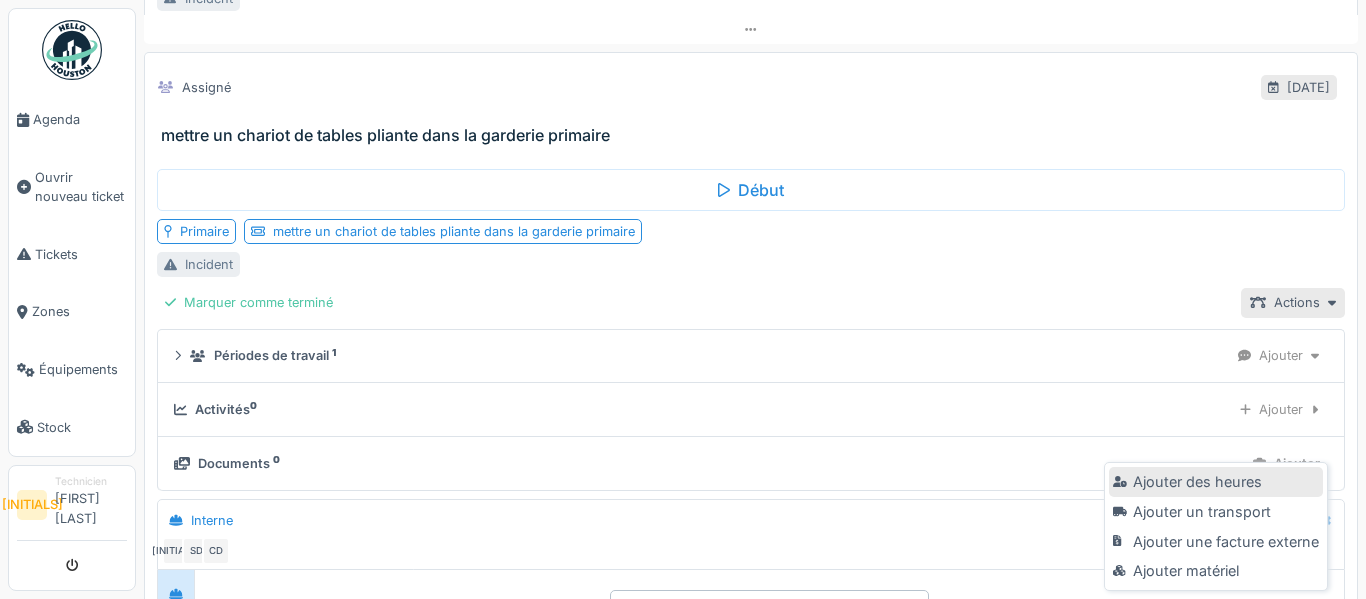 click on "Ajouter des heures" at bounding box center [1215, 482] 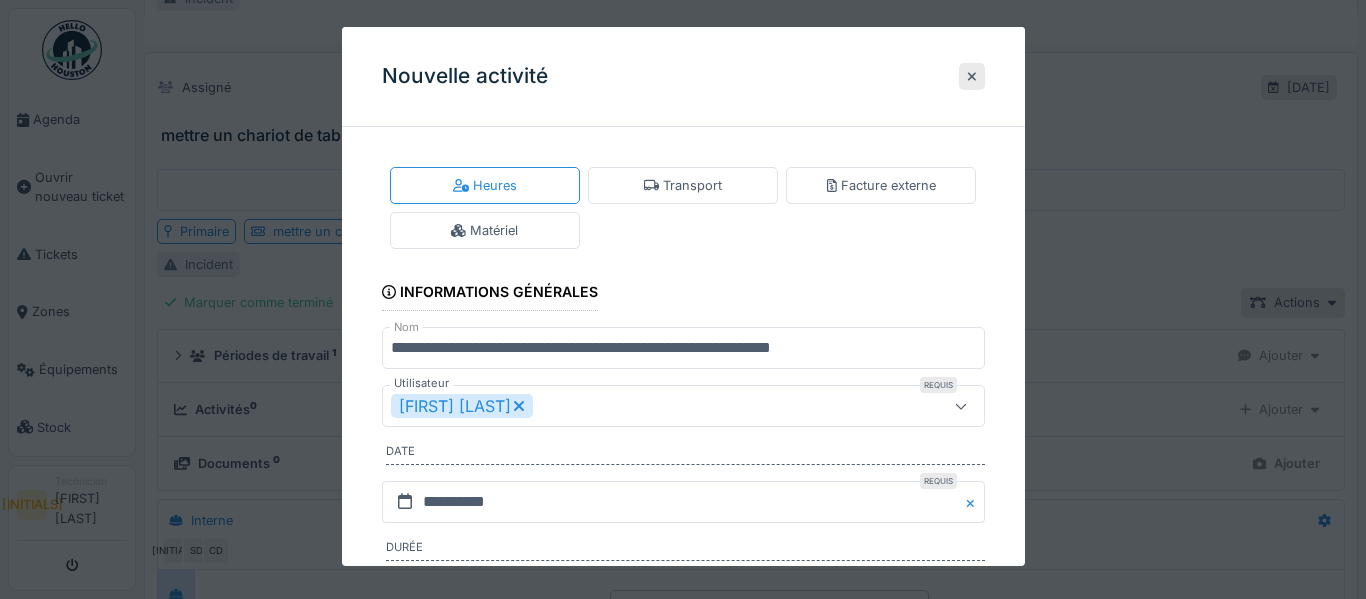 click on "**********" at bounding box center [683, 476] 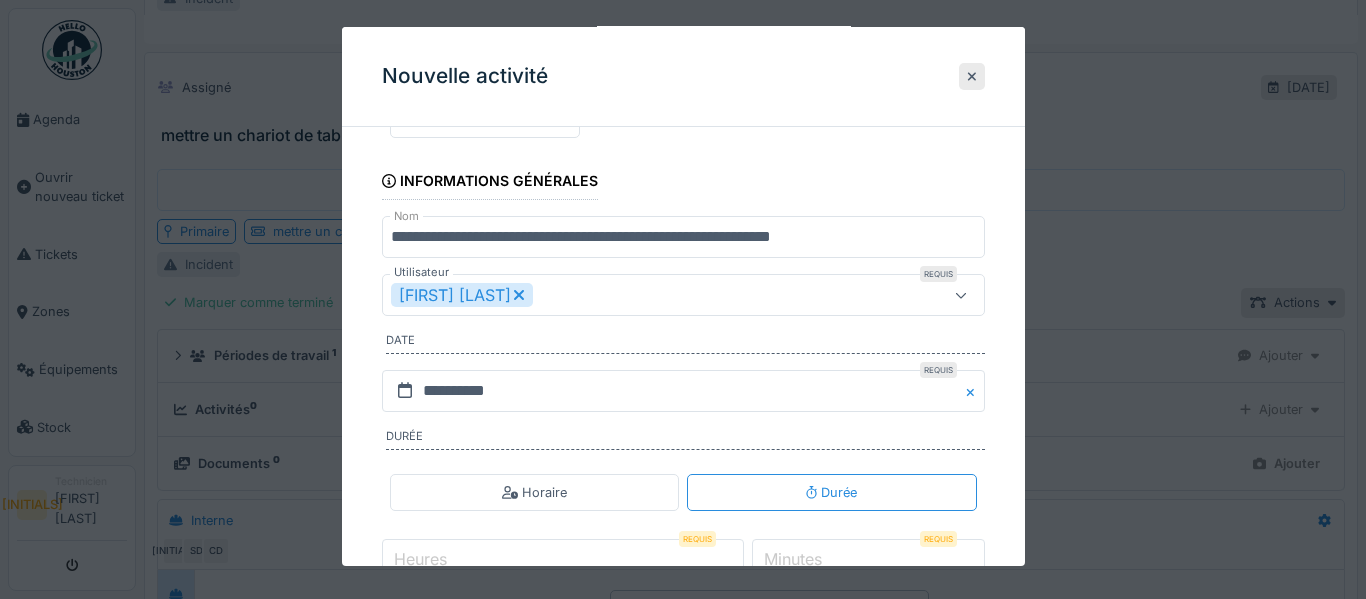 scroll, scrollTop: 120, scrollLeft: 0, axis: vertical 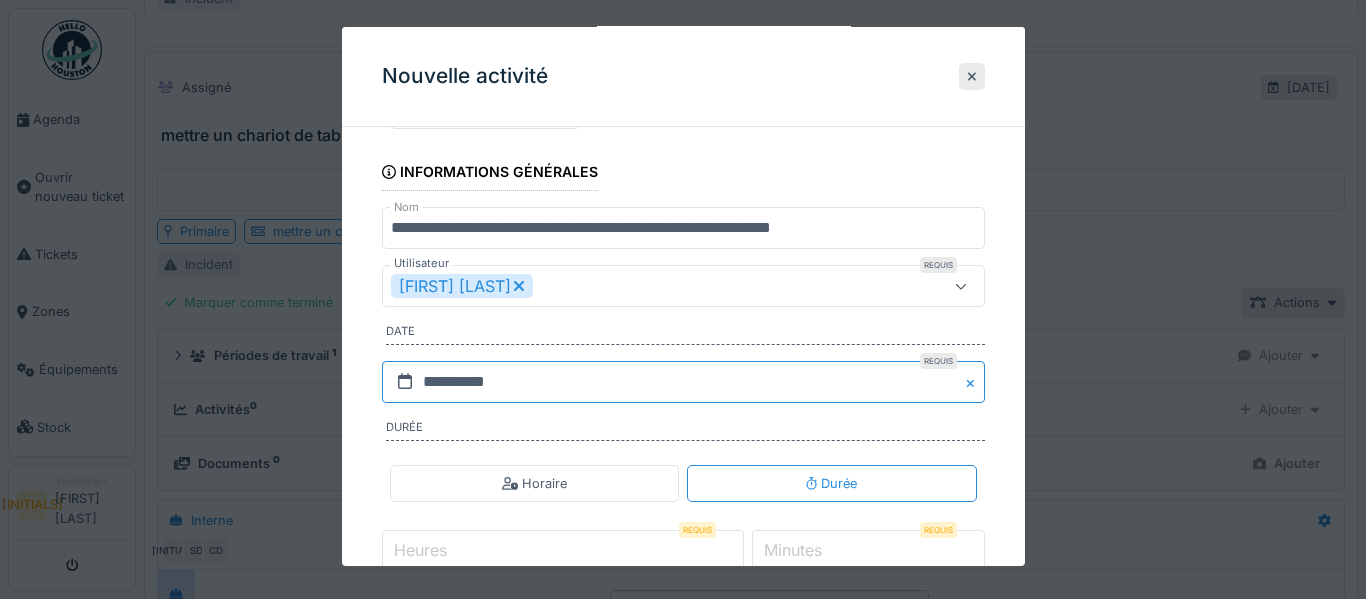 click on "**********" at bounding box center [683, 382] 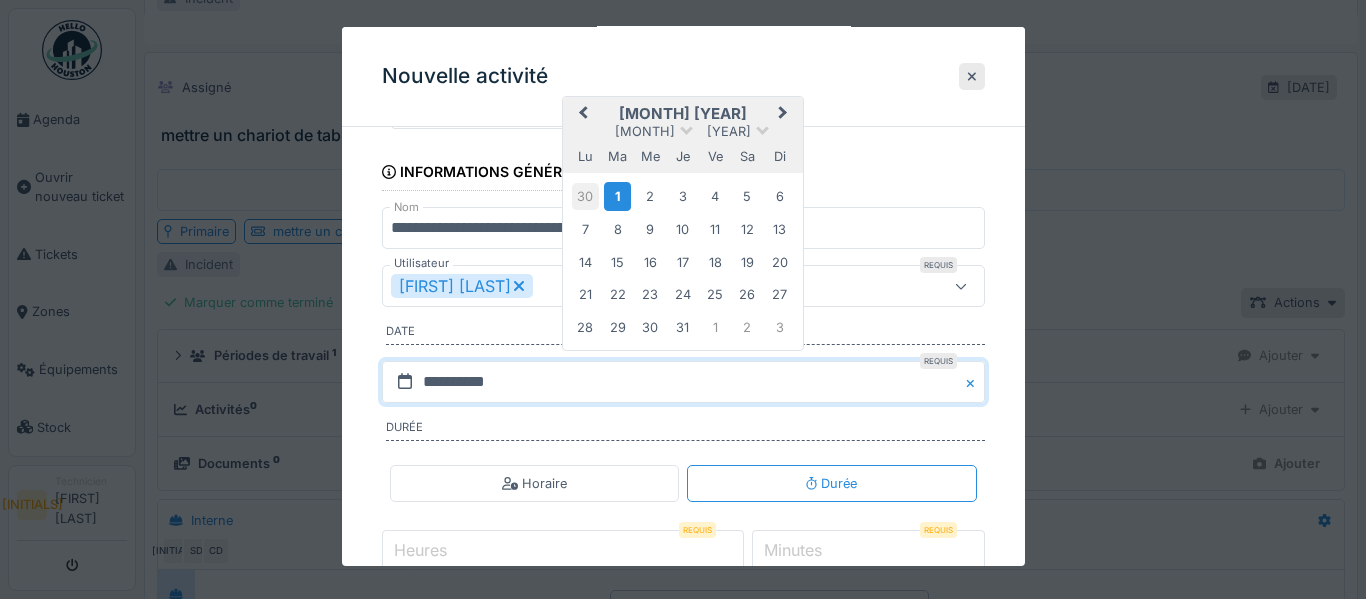 click on "30" at bounding box center (585, 196) 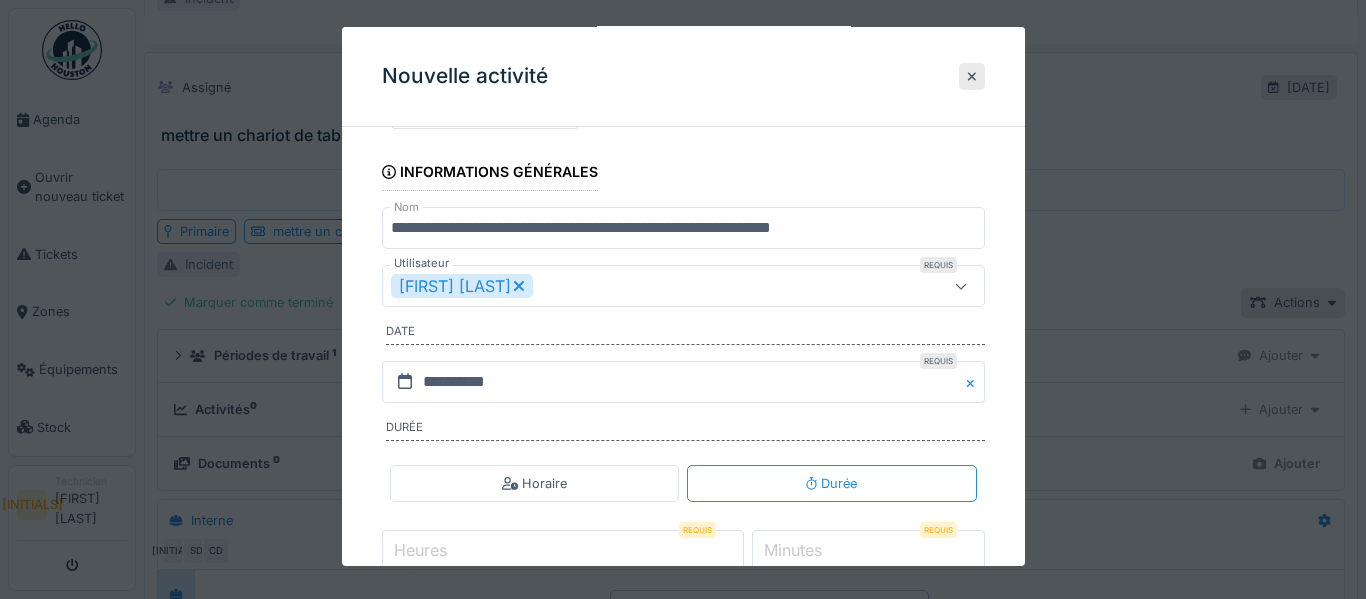 click on "Minutes" at bounding box center [793, 550] 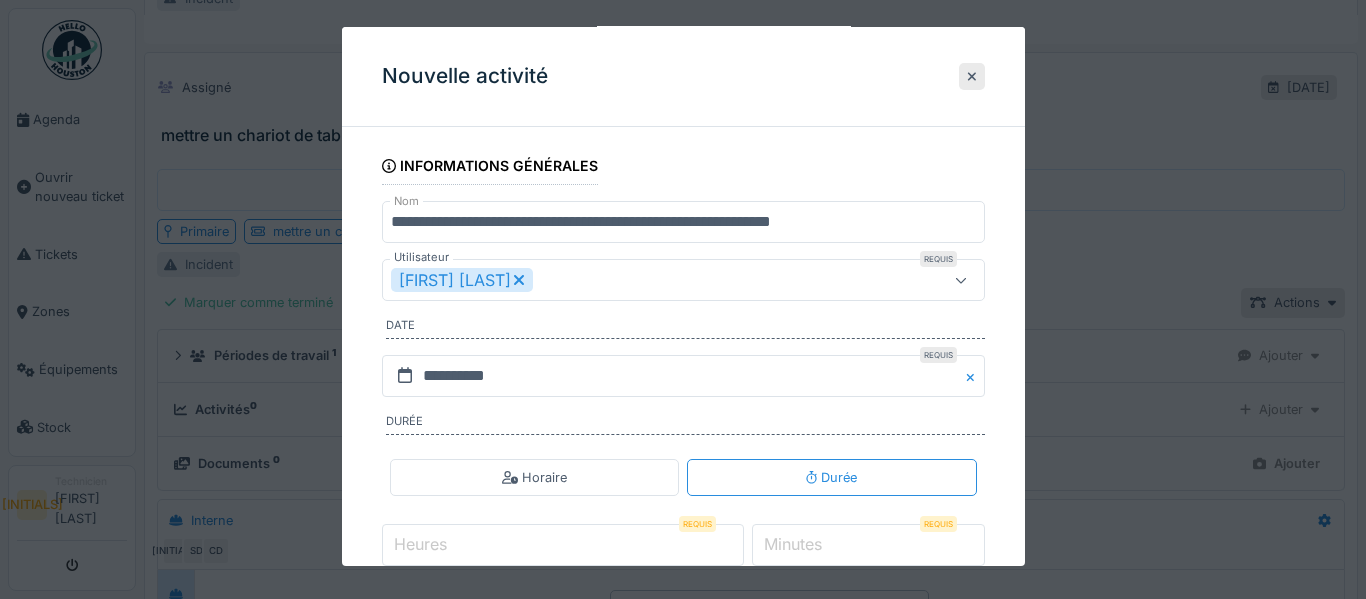 click on "Heures" at bounding box center [563, 545] 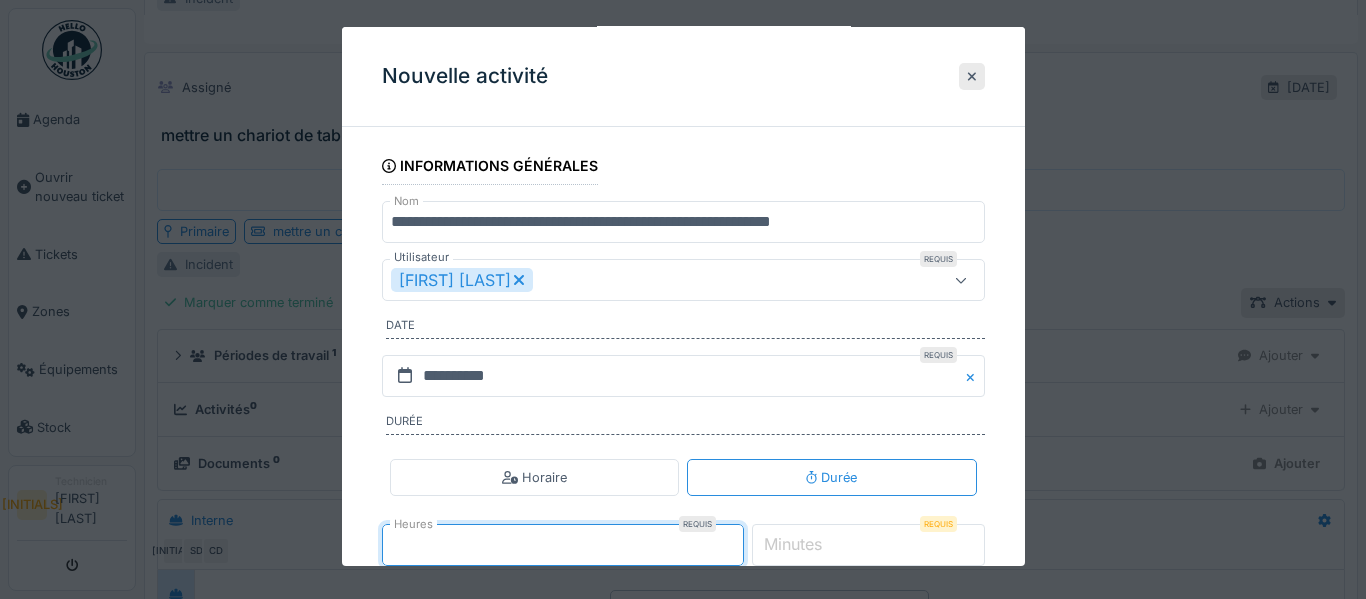 type on "*" 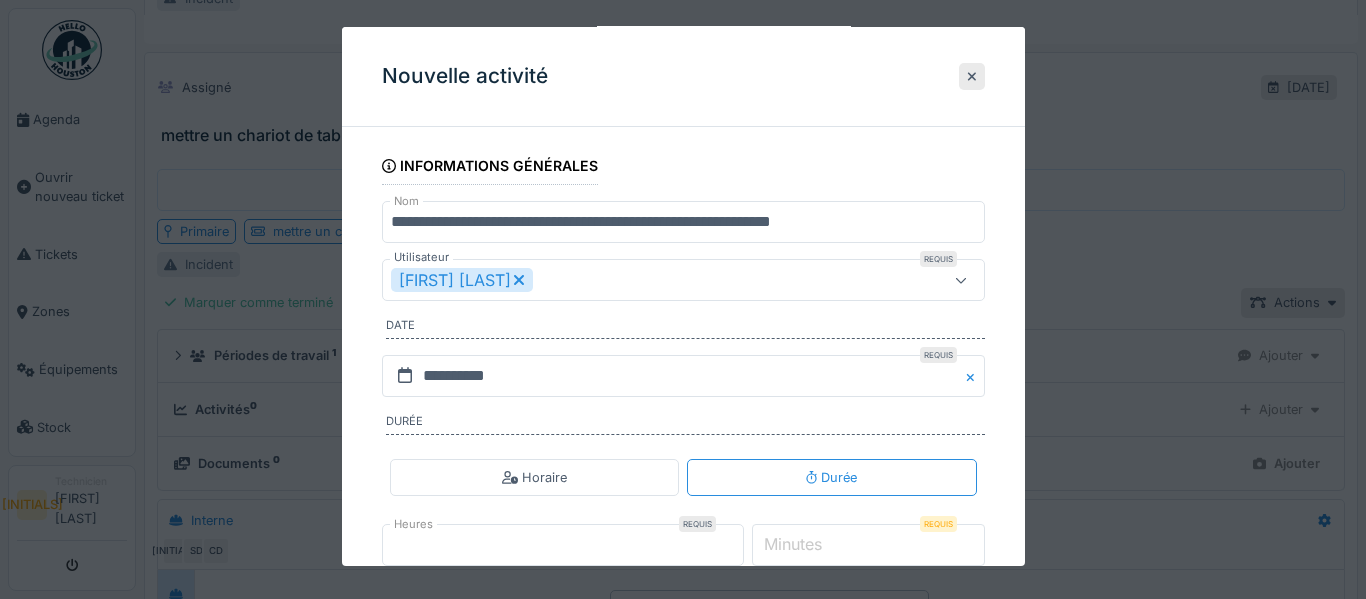 click on "*" at bounding box center (868, 545) 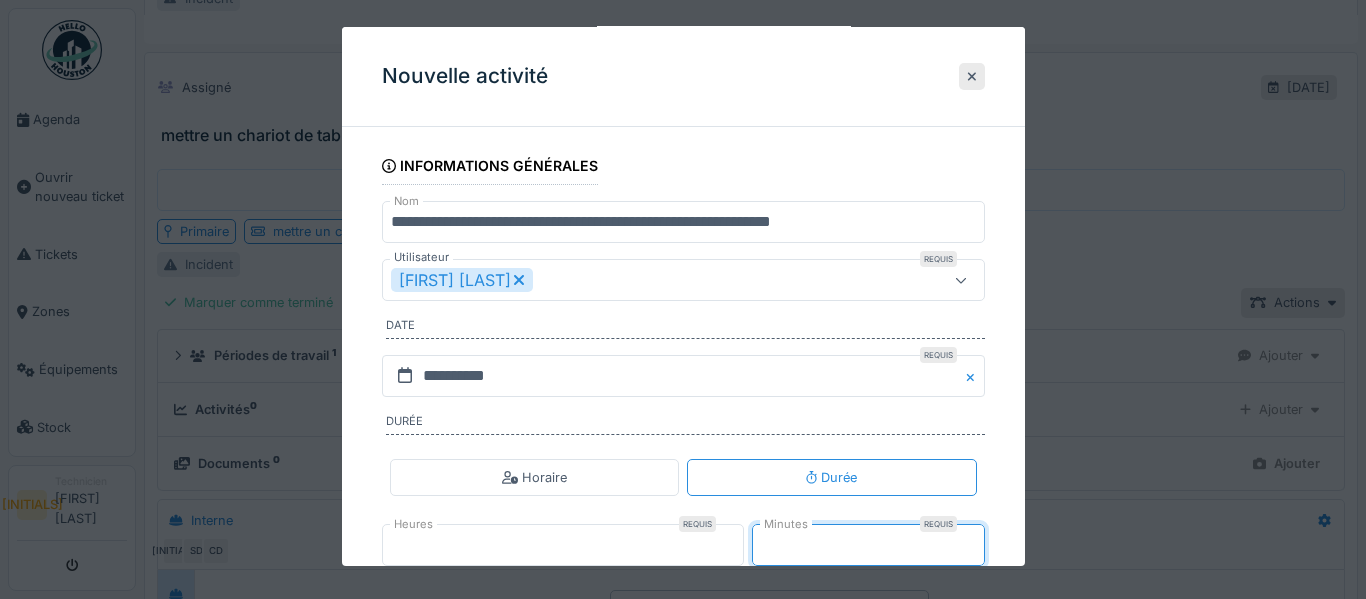 click on "*" at bounding box center [868, 545] 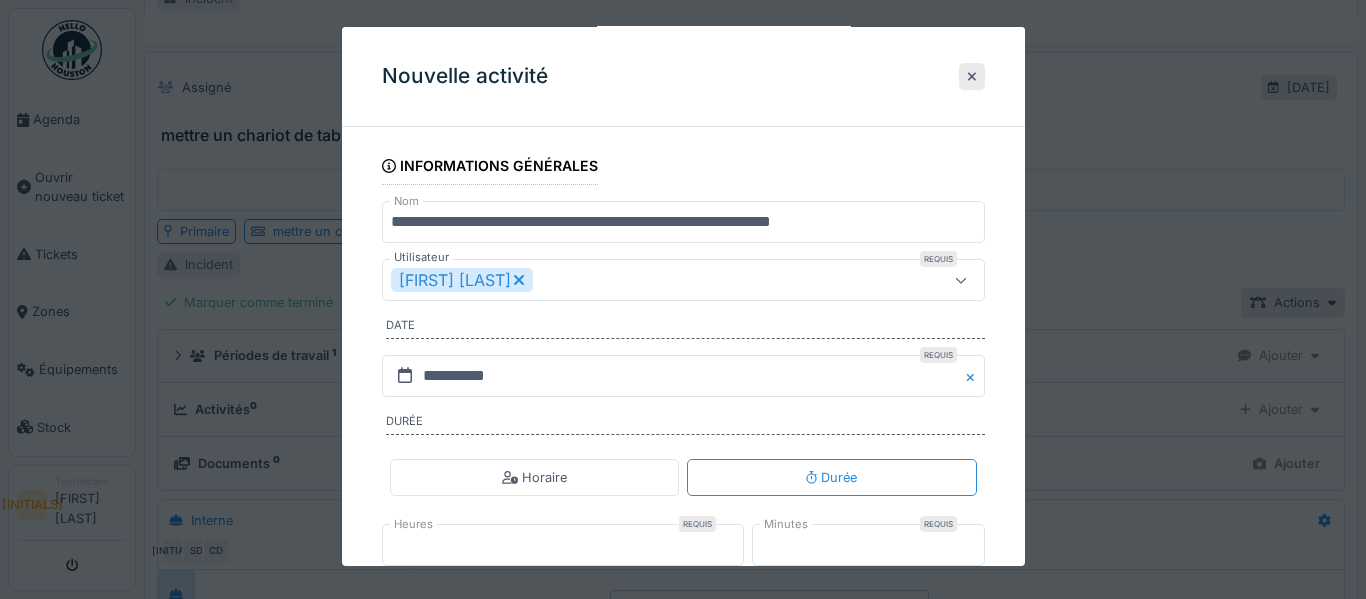 click on "**********" at bounding box center [683, 350] 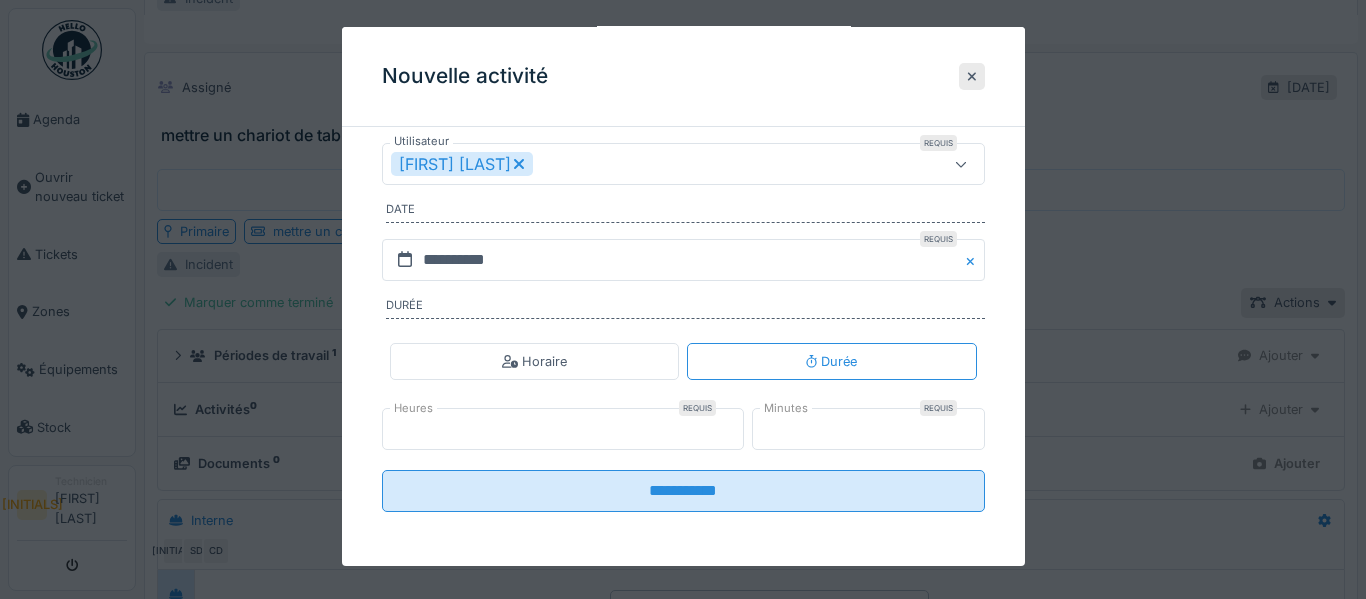 scroll, scrollTop: 244, scrollLeft: 0, axis: vertical 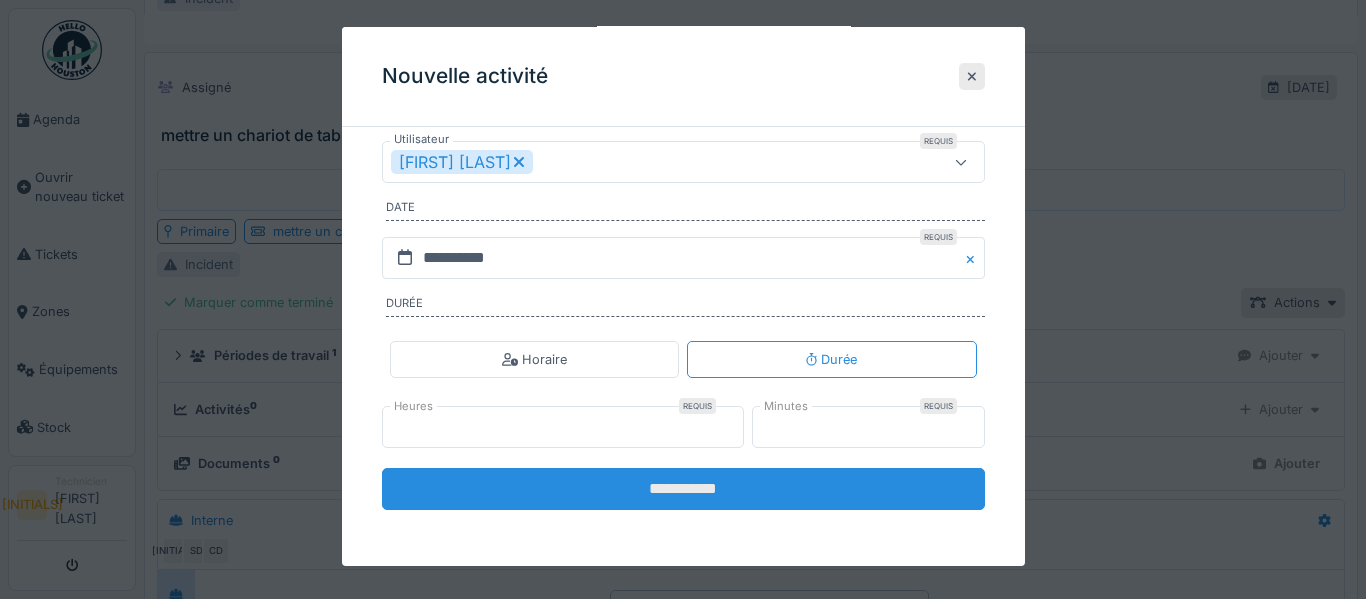 click on "**********" at bounding box center (683, 489) 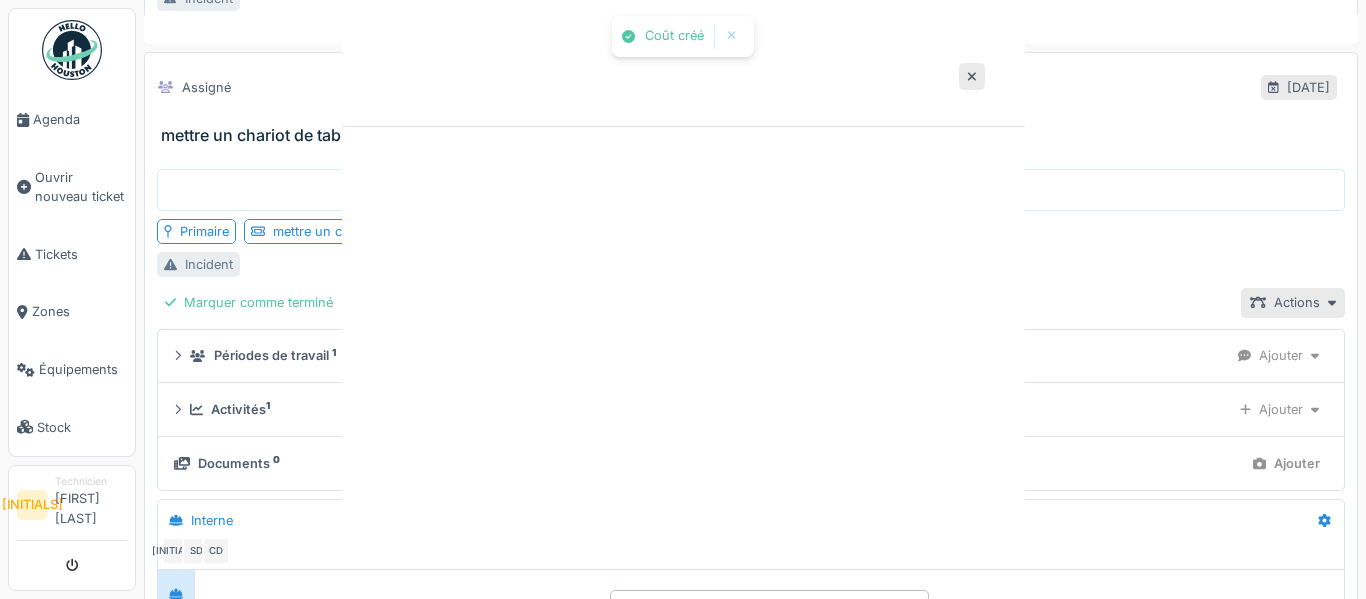 scroll, scrollTop: 0, scrollLeft: 0, axis: both 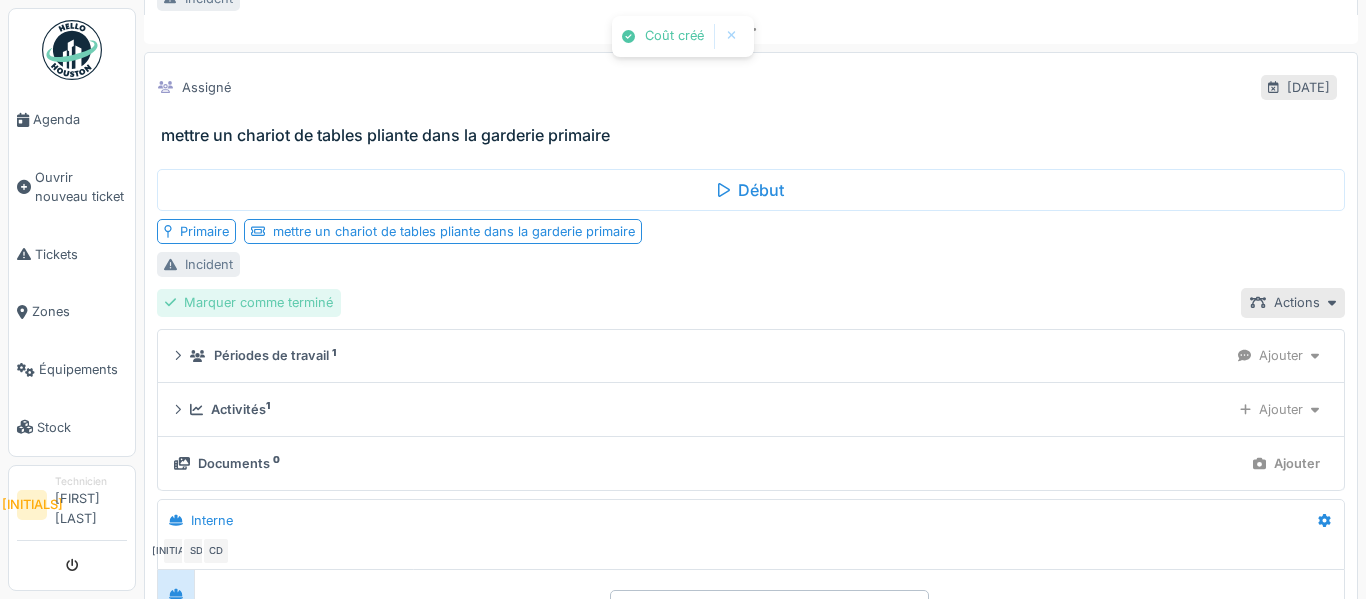 click on "Marquer comme terminé" at bounding box center [249, 302] 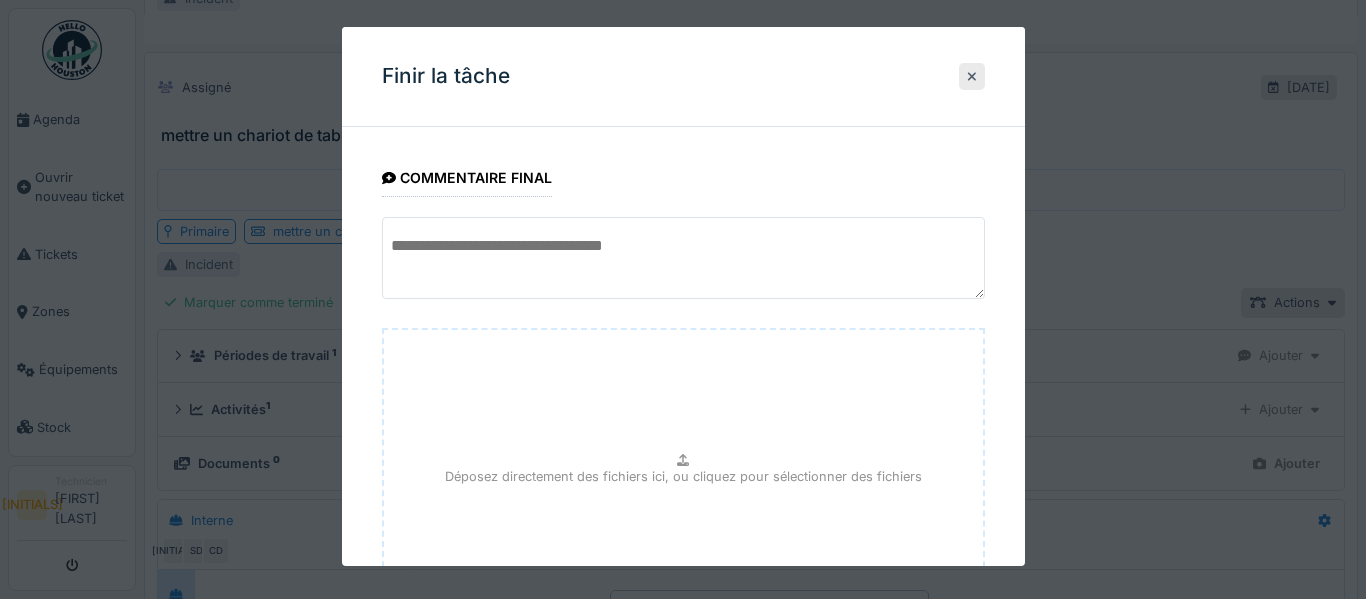 click on "**********" at bounding box center (683, 450) 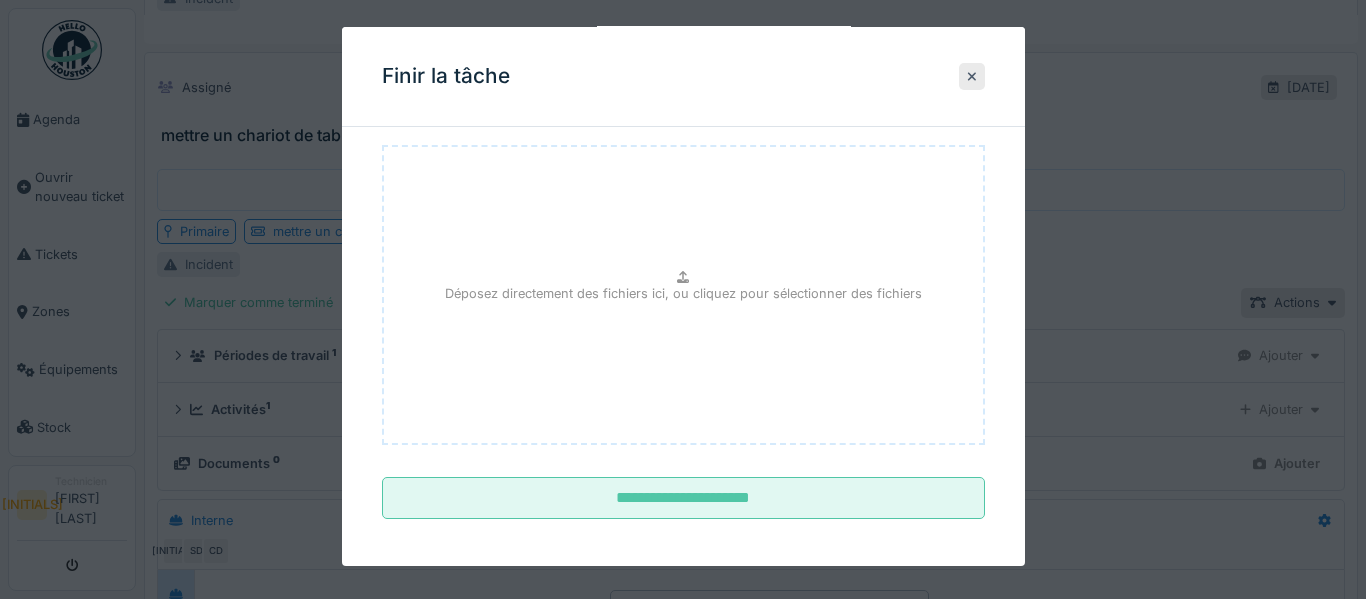 scroll, scrollTop: 192, scrollLeft: 0, axis: vertical 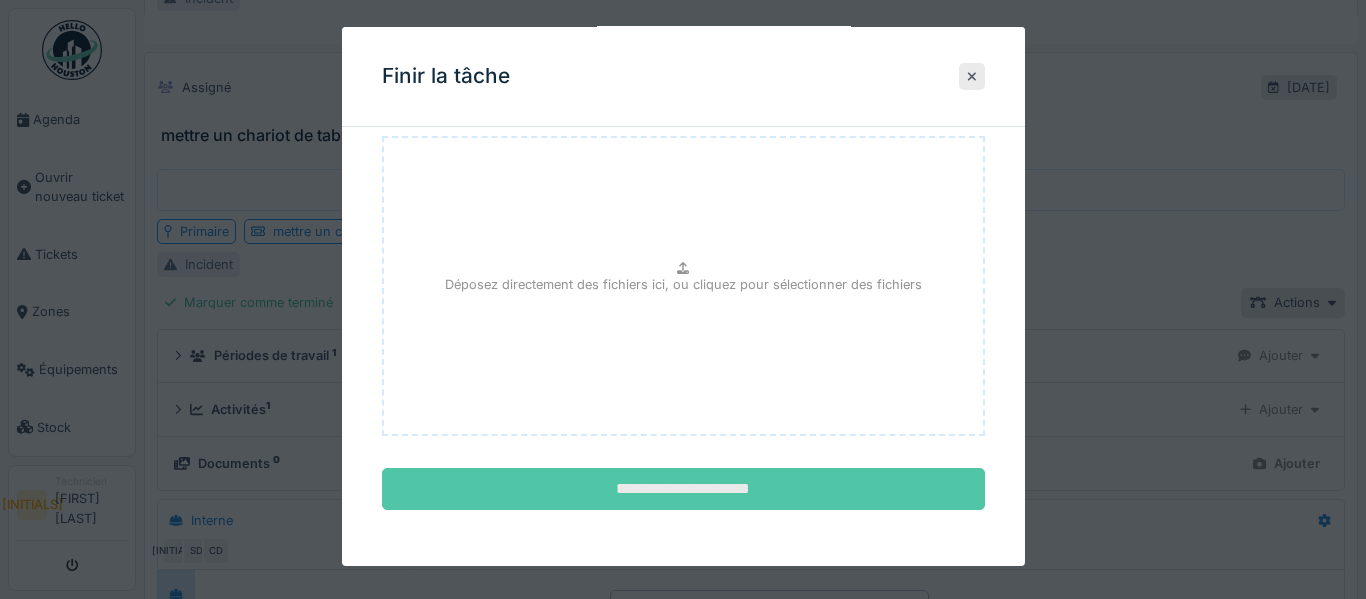 click on "**********" at bounding box center [683, 489] 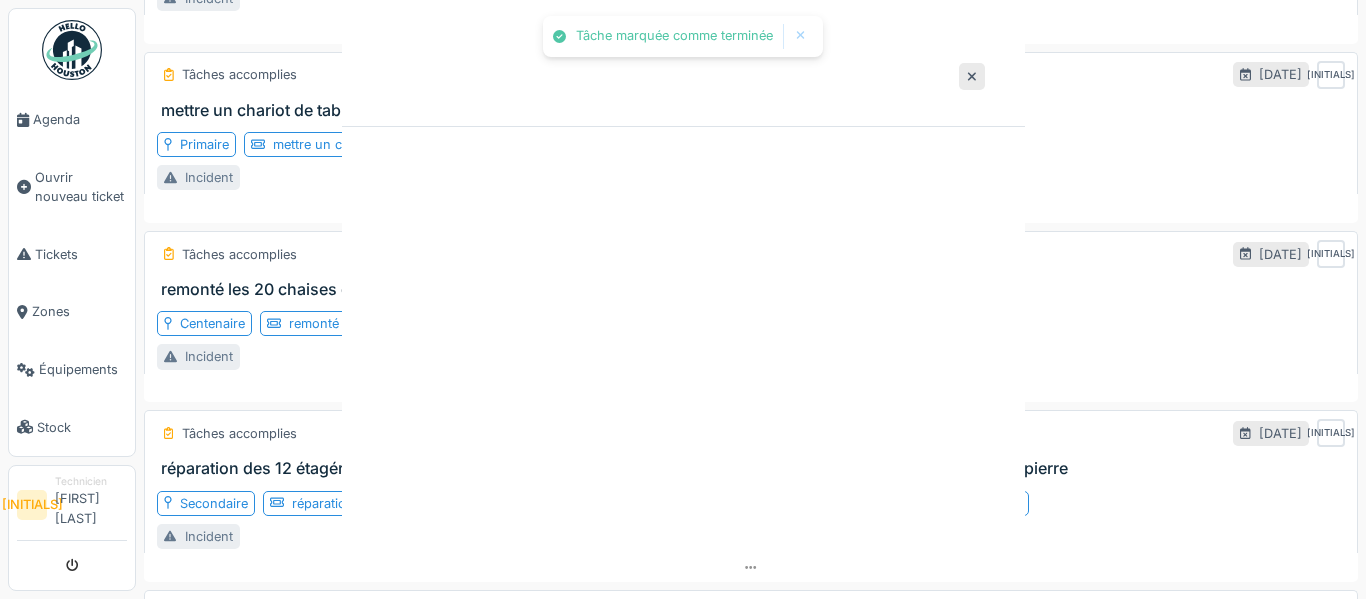 scroll, scrollTop: 0, scrollLeft: 0, axis: both 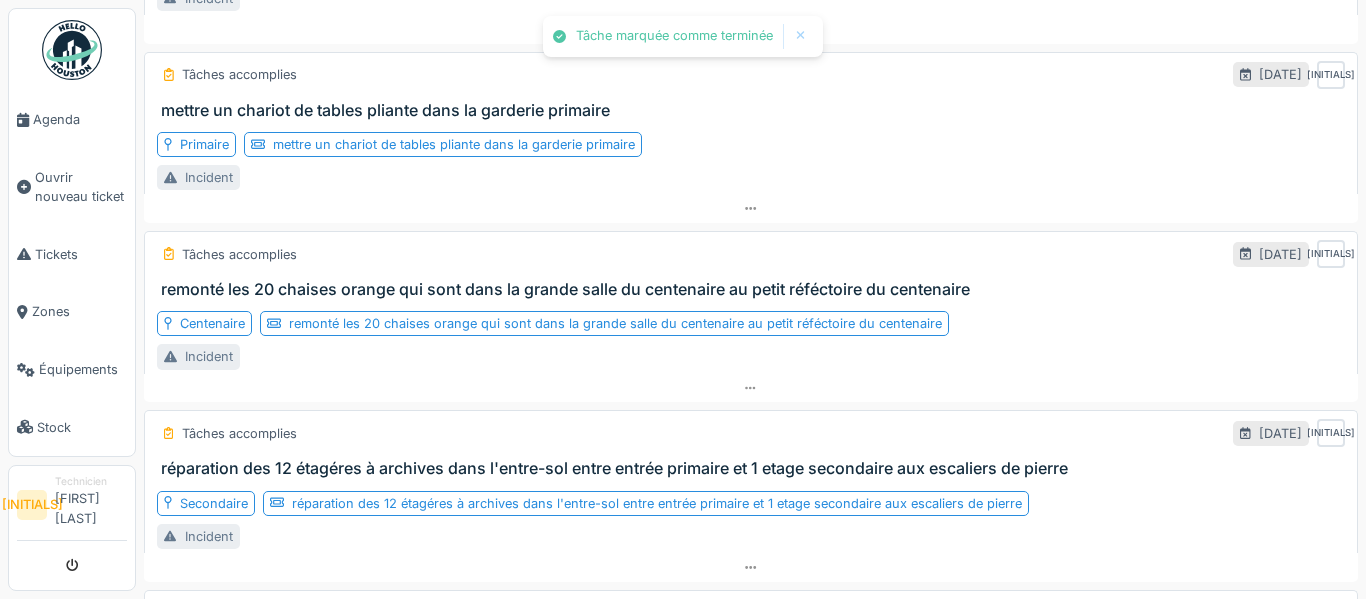 click on "Rechercher dans vos tâches Par jour En retard   32 Non-assigné Filtrer Assigné 09/02/2024 réparation de mur dans les 3 cabines de wc se situent dans la cave  primaire  Début Primaire réparation de mur dans les 3 cabines de wc se situent dans la cave  primaire  Incident Assigné 30/08/2024  re fixé un luminaire murale ce situant sur le  mur de la cache d'escalier en  bois  près du bureau accueil 26   Début Secondaire  re fixé un luminaire murale ce situant sur le  mur de la cache d'escalier en  bois  près du bureau accueil 26   Incident Assigné 16/10/2024 nettoyage de la  grande plateforme du théâtre en  passant par le local avant escalier allant dans la salle d'escalade Début Secondaire nettoyage de la  grande plateforme du théâtre en  passant par le local avant escalier allant dans la salle d'escalade Incident Assigné 16/10/2024 nettoyage de la  petite plateforme de toit de la classe 5T9 Début Secondaire nettoyage de la  petite plateforme de toit de la classe 5T9 Incident Assigné Début 1" at bounding box center (751, 299) 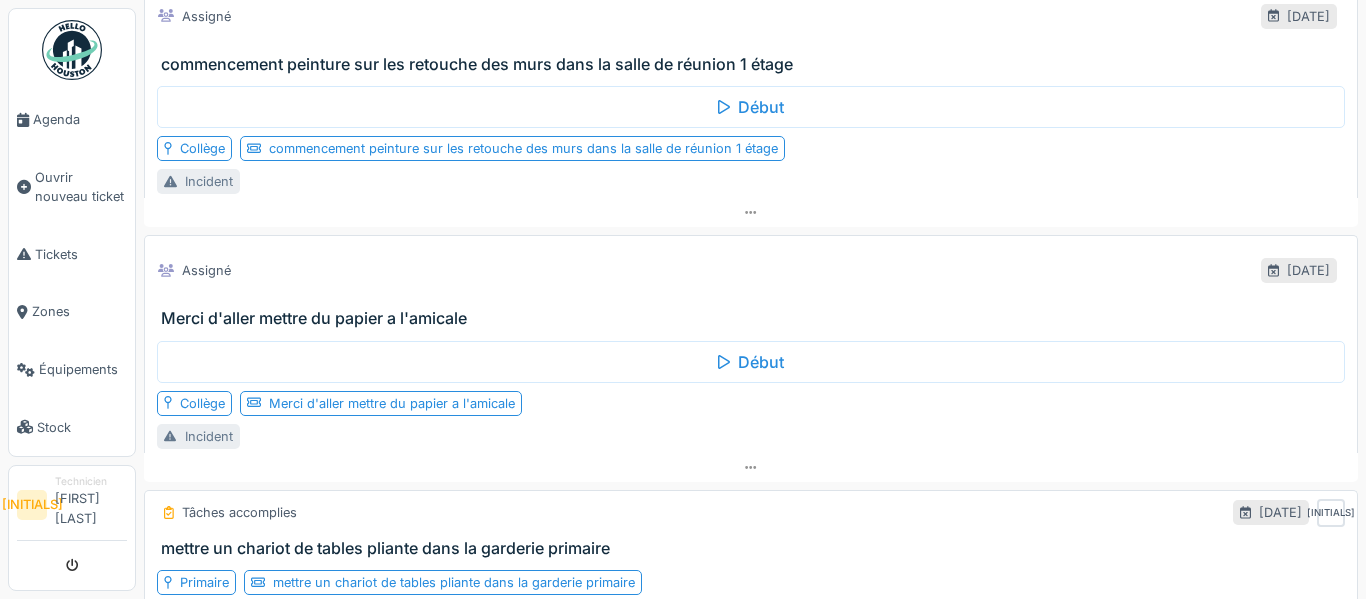 scroll, scrollTop: 7031, scrollLeft: 0, axis: vertical 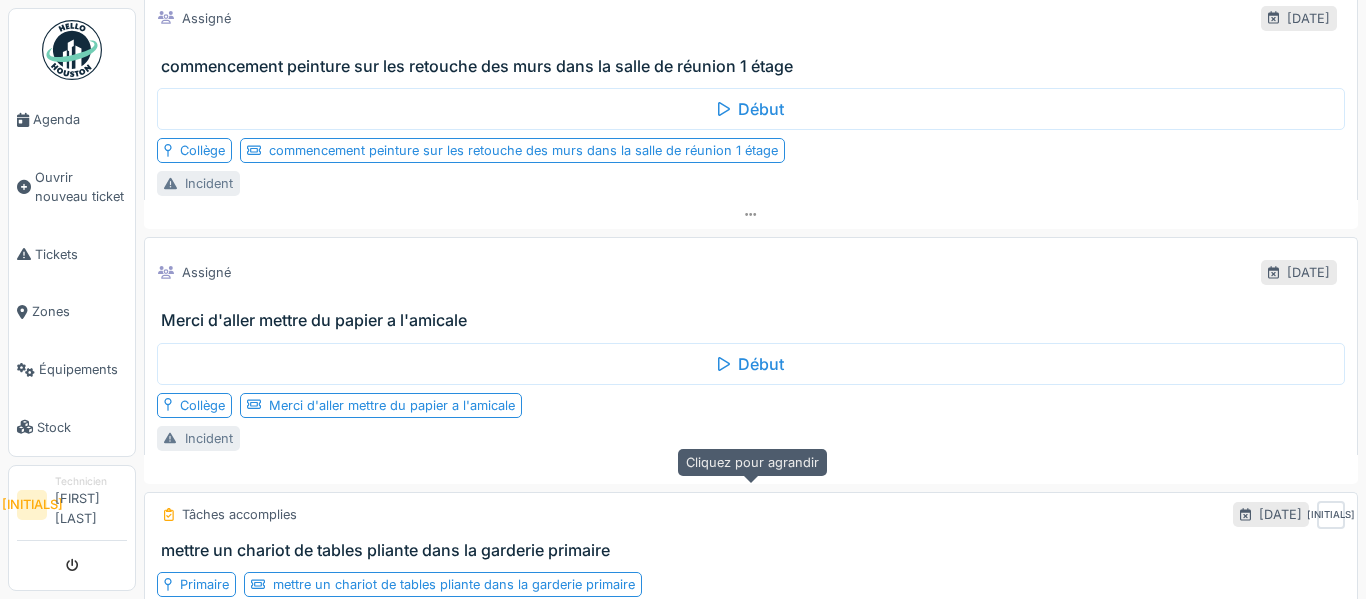 click at bounding box center [750, 469] 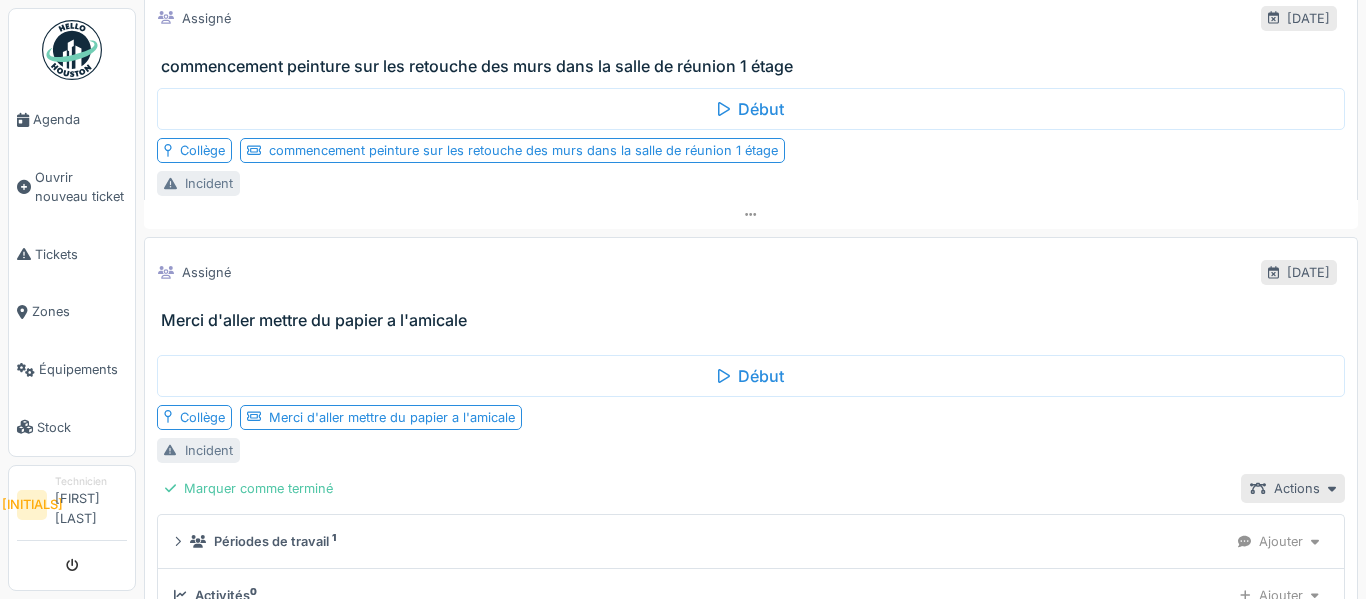 scroll, scrollTop: 7215, scrollLeft: 0, axis: vertical 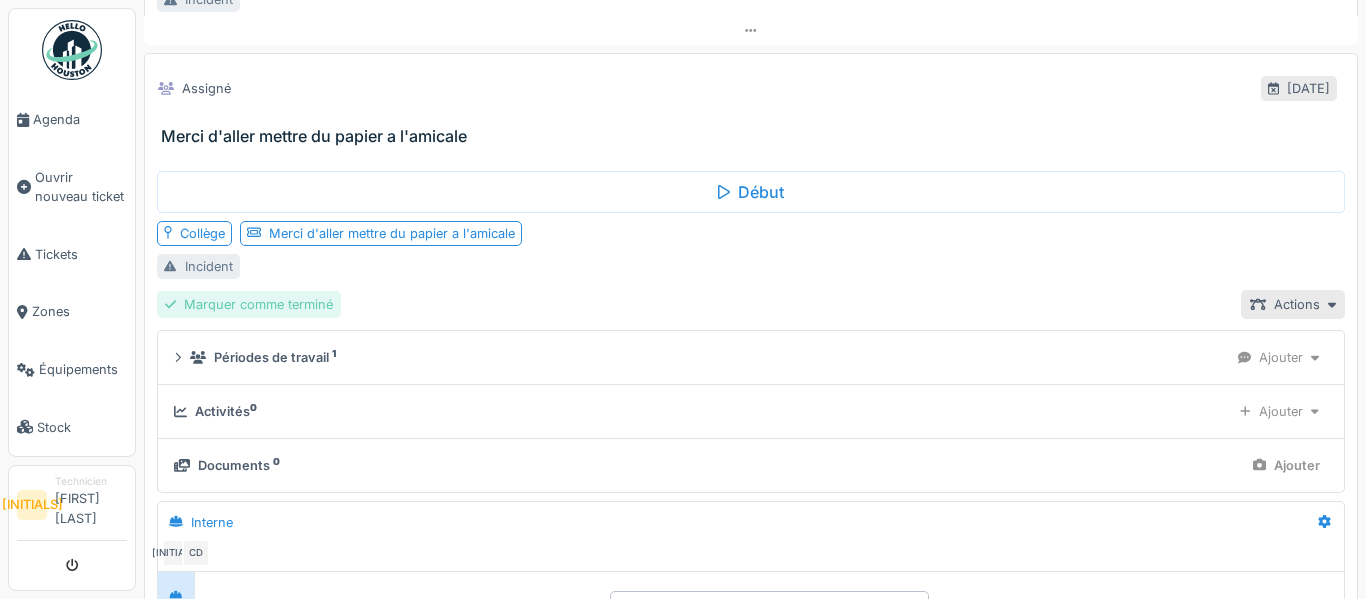 click on "Marquer comme terminé" at bounding box center [249, 304] 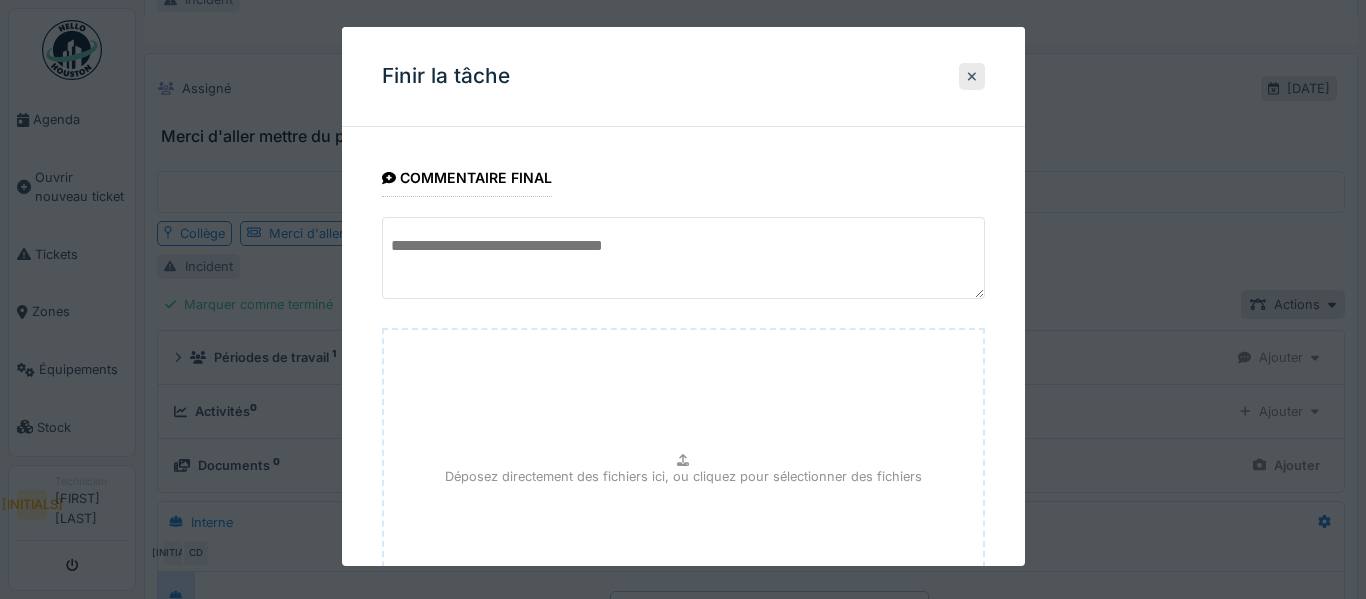 click on "**********" at bounding box center (683, 450) 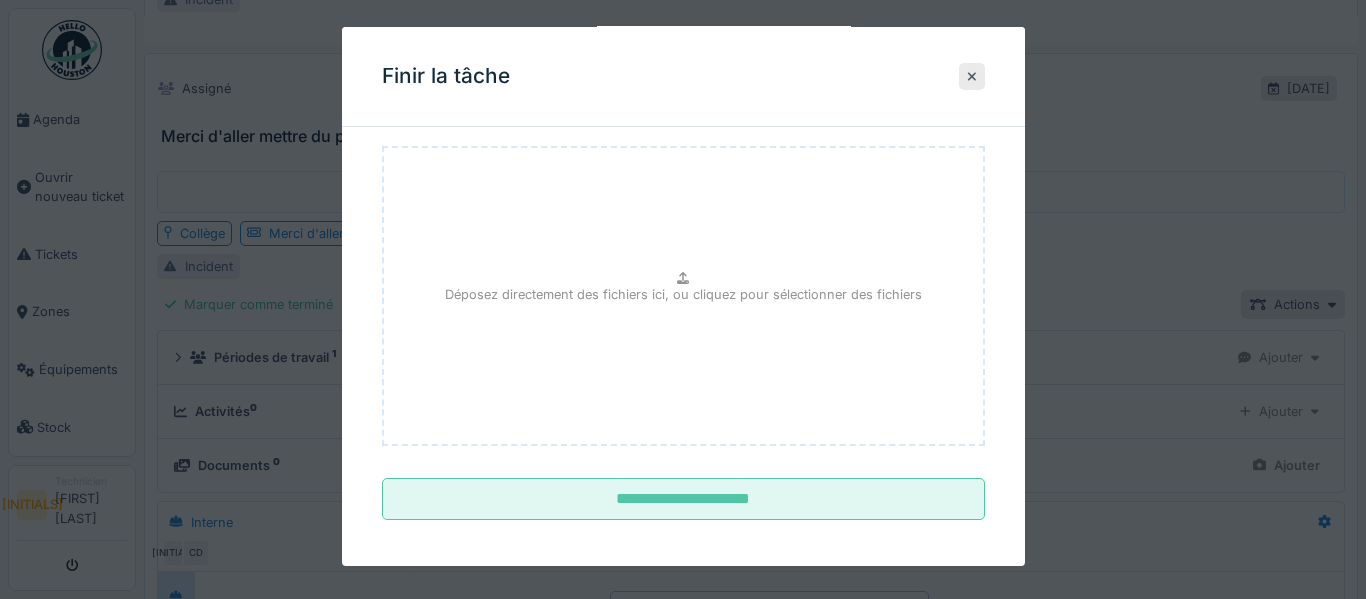 scroll, scrollTop: 192, scrollLeft: 0, axis: vertical 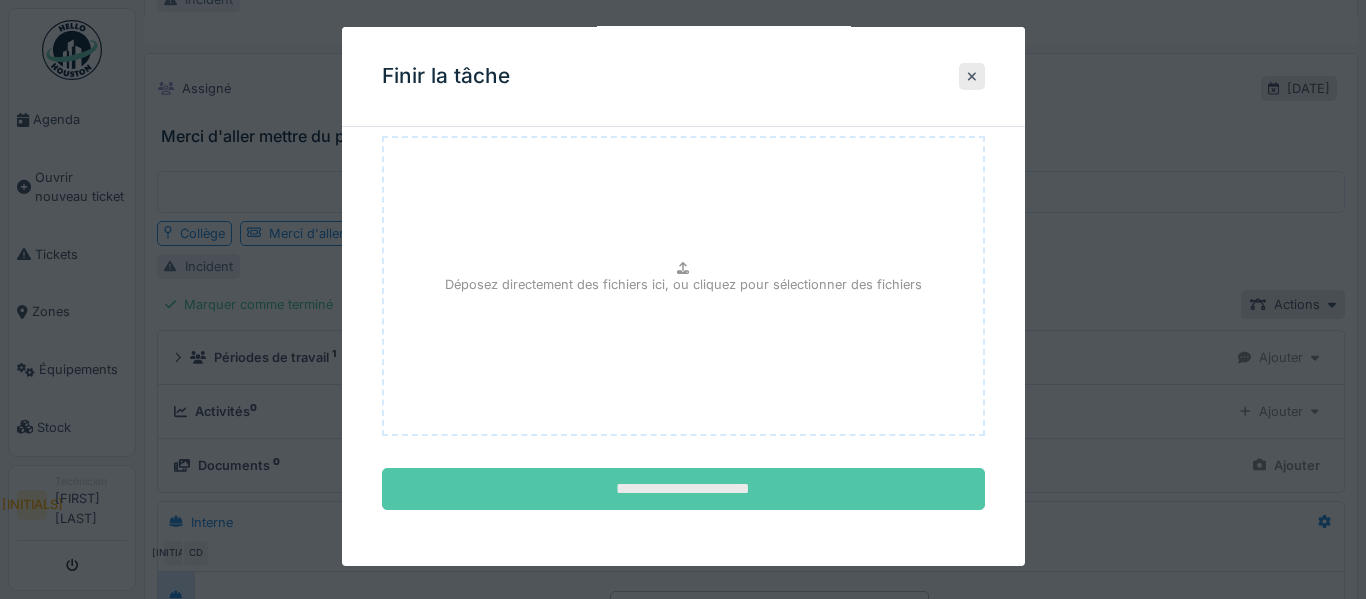 click on "**********" at bounding box center (683, 489) 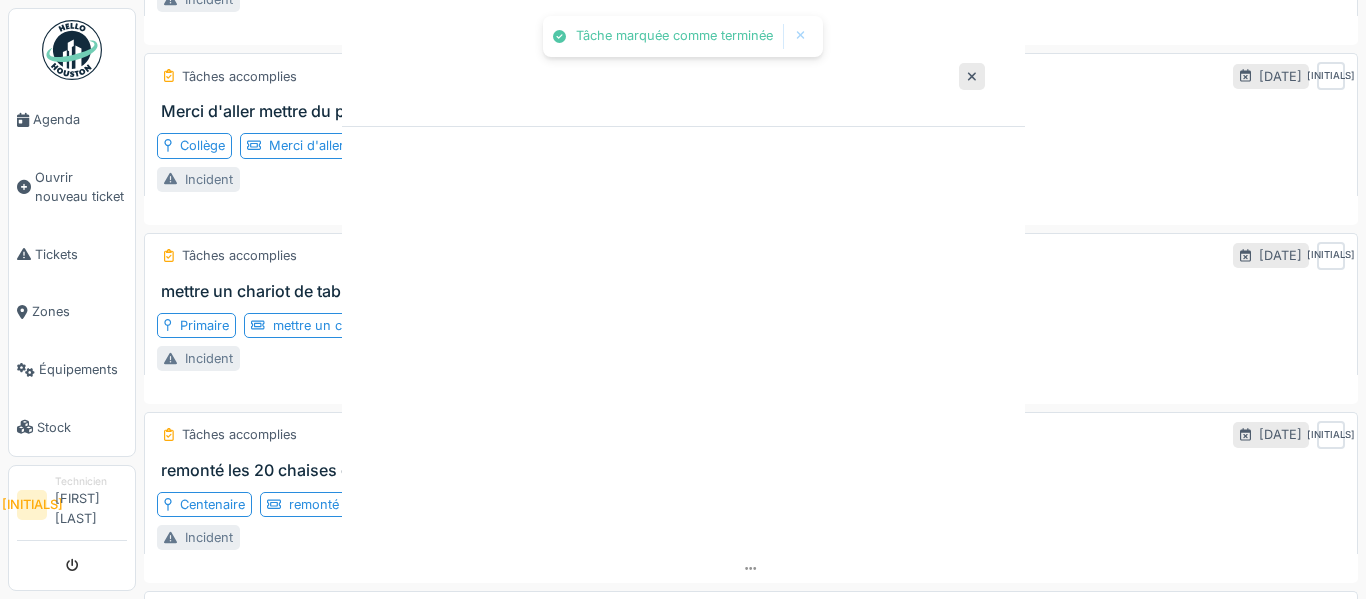 scroll, scrollTop: 0, scrollLeft: 0, axis: both 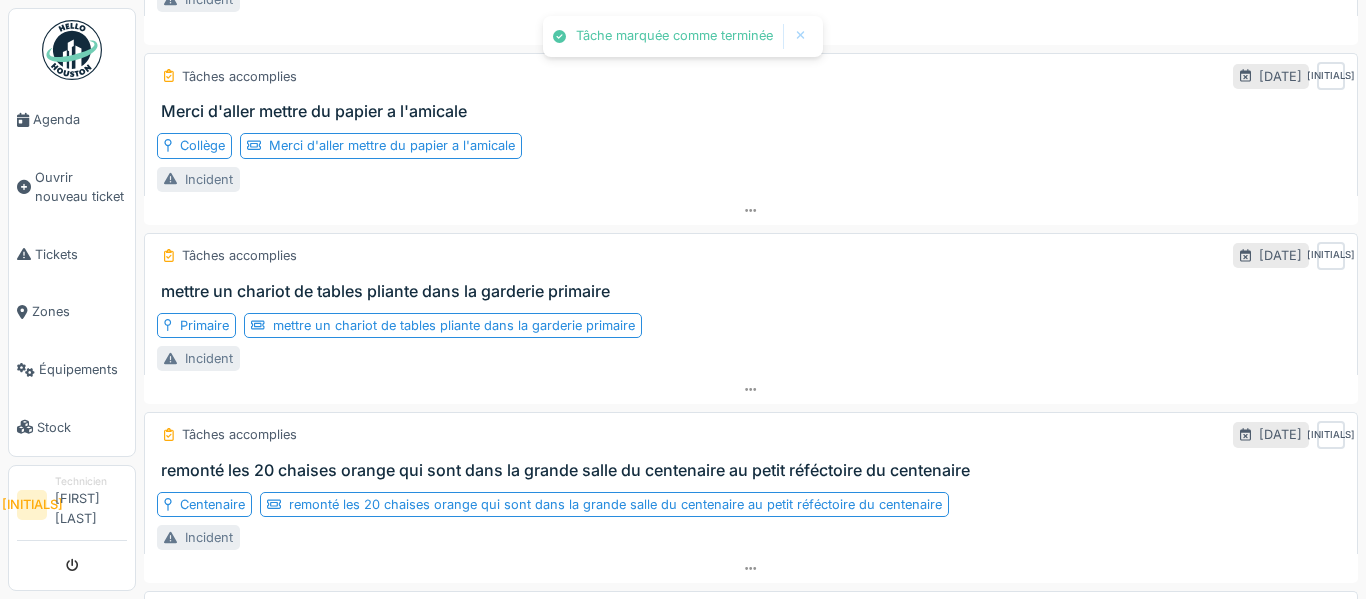 click on "Rechercher dans vos tâches Par jour En retard   32 Non-assigné Filtrer Assigné 09/02/2024 réparation de mur dans les 3 cabines de wc se situent dans la cave  primaire  Début Primaire réparation de mur dans les 3 cabines de wc se situent dans la cave  primaire  Incident Assigné 30/08/2024  re fixé un luminaire murale ce situant sur le  mur de la cache d'escalier en  bois  près du bureau accueil 26   Début Secondaire  re fixé un luminaire murale ce situant sur le  mur de la cache d'escalier en  bois  près du bureau accueil 26   Incident Assigné 16/10/2024 nettoyage de la  grande plateforme du théâtre en  passant par le local avant escalier allant dans la salle d'escalade Début Secondaire nettoyage de la  grande plateforme du théâtre en  passant par le local avant escalier allant dans la salle d'escalade Incident Assigné 16/10/2024 nettoyage de la  petite plateforme de toit de la classe 5T9 Début Secondaire nettoyage de la  petite plateforme de toit de la classe 5T9 Incident Assigné Début 1" at bounding box center [751, 299] 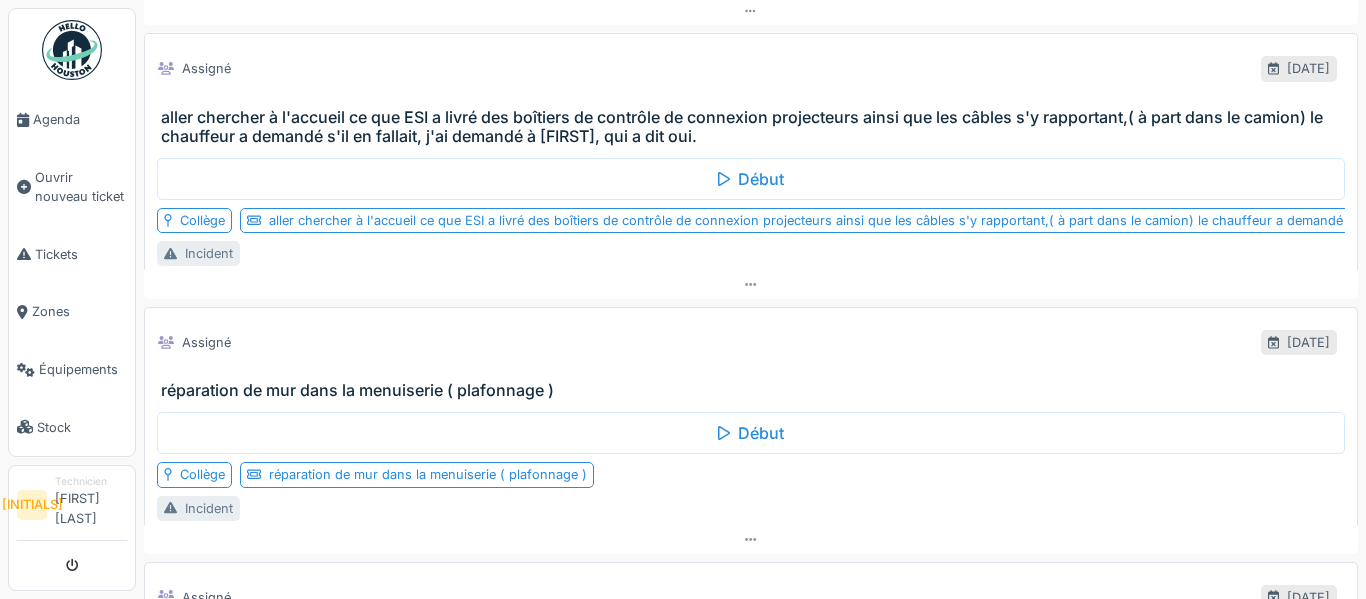 scroll, scrollTop: 6455, scrollLeft: 0, axis: vertical 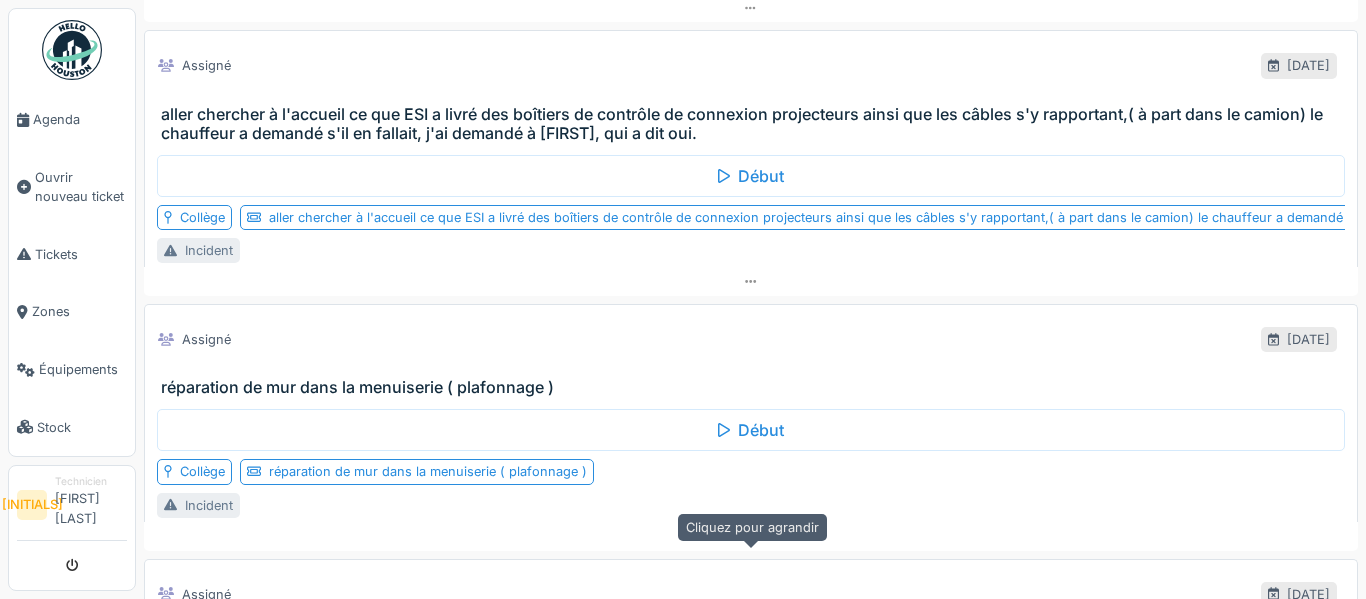 click at bounding box center [751, 536] 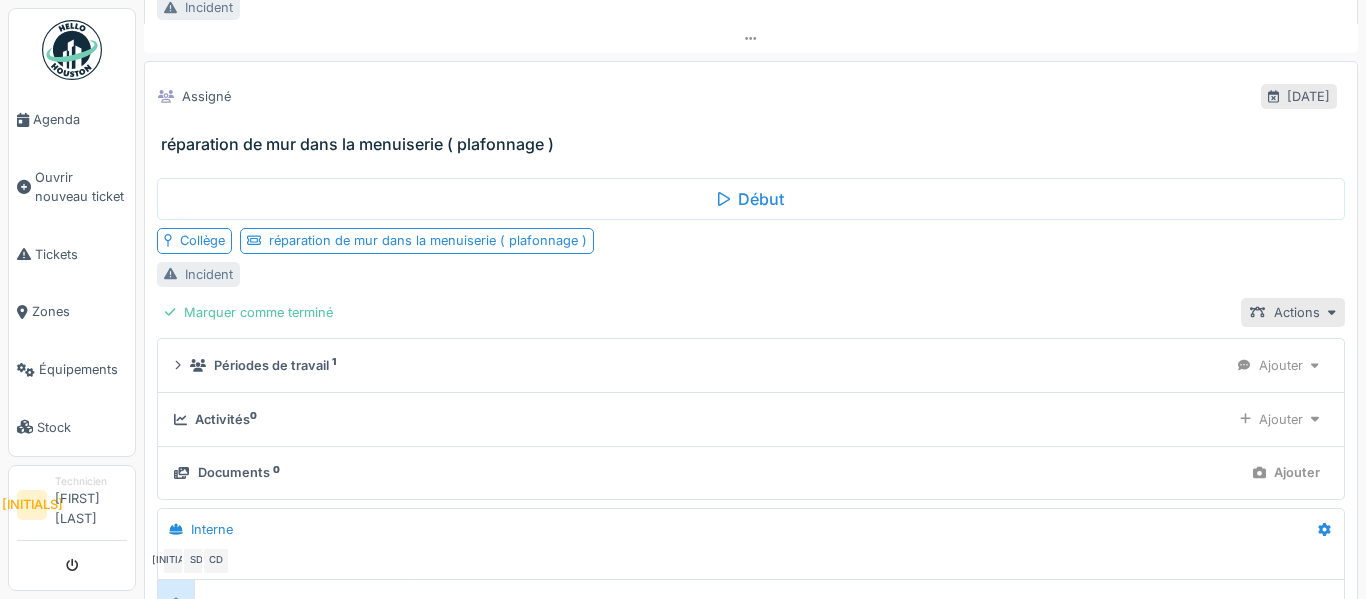 scroll, scrollTop: 6704, scrollLeft: 0, axis: vertical 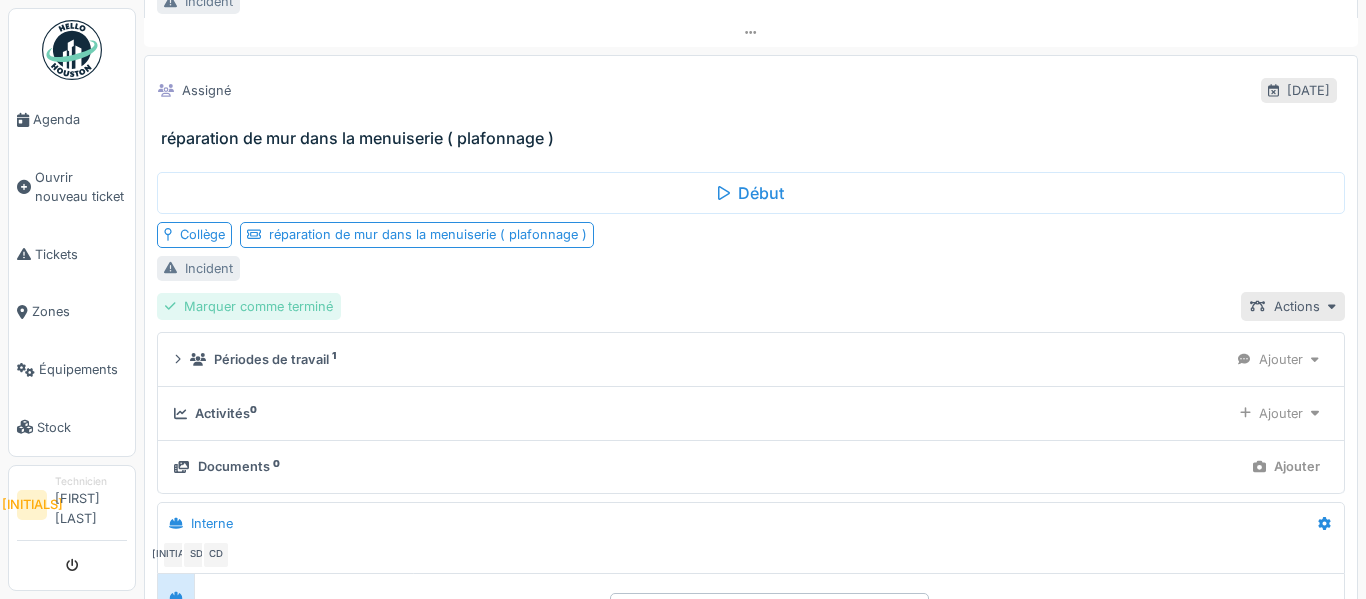 click on "Marquer comme terminé" at bounding box center (249, 306) 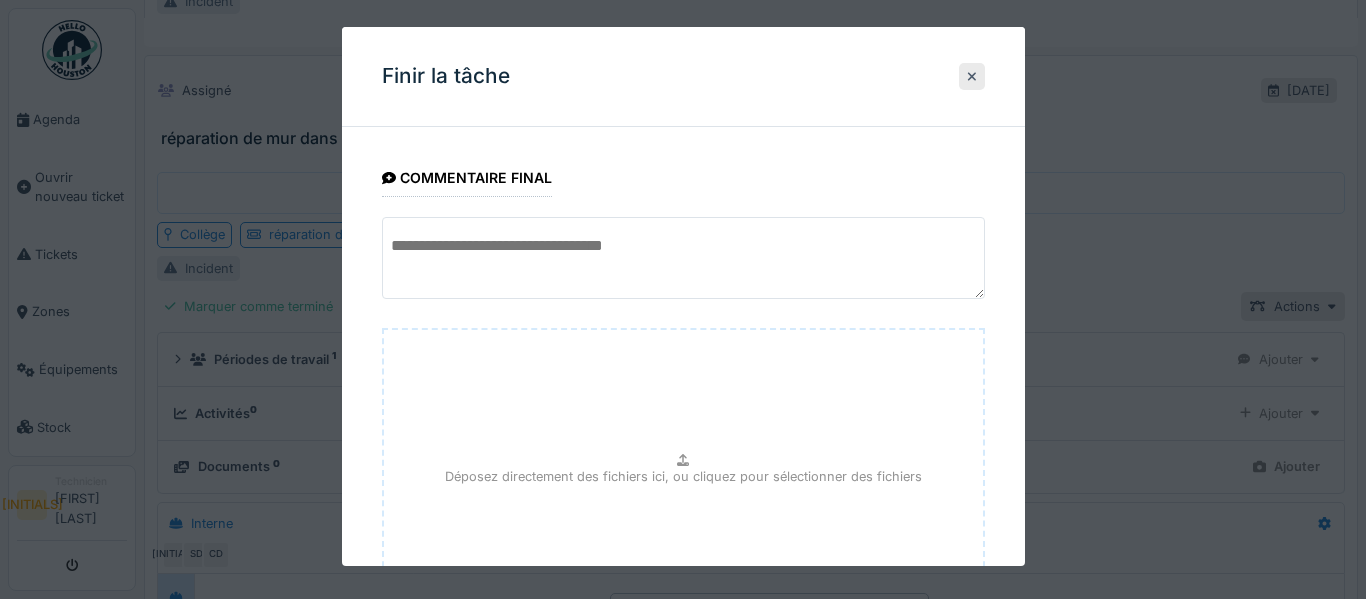 click on "**********" at bounding box center (683, 450) 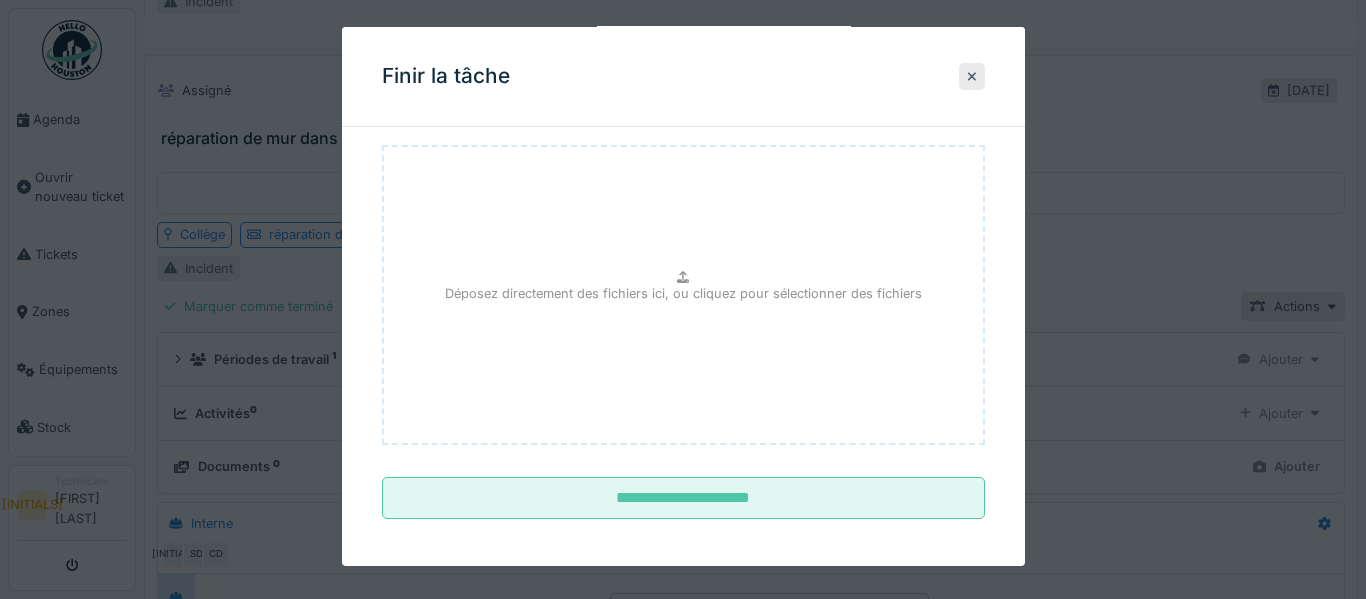 scroll, scrollTop: 192, scrollLeft: 0, axis: vertical 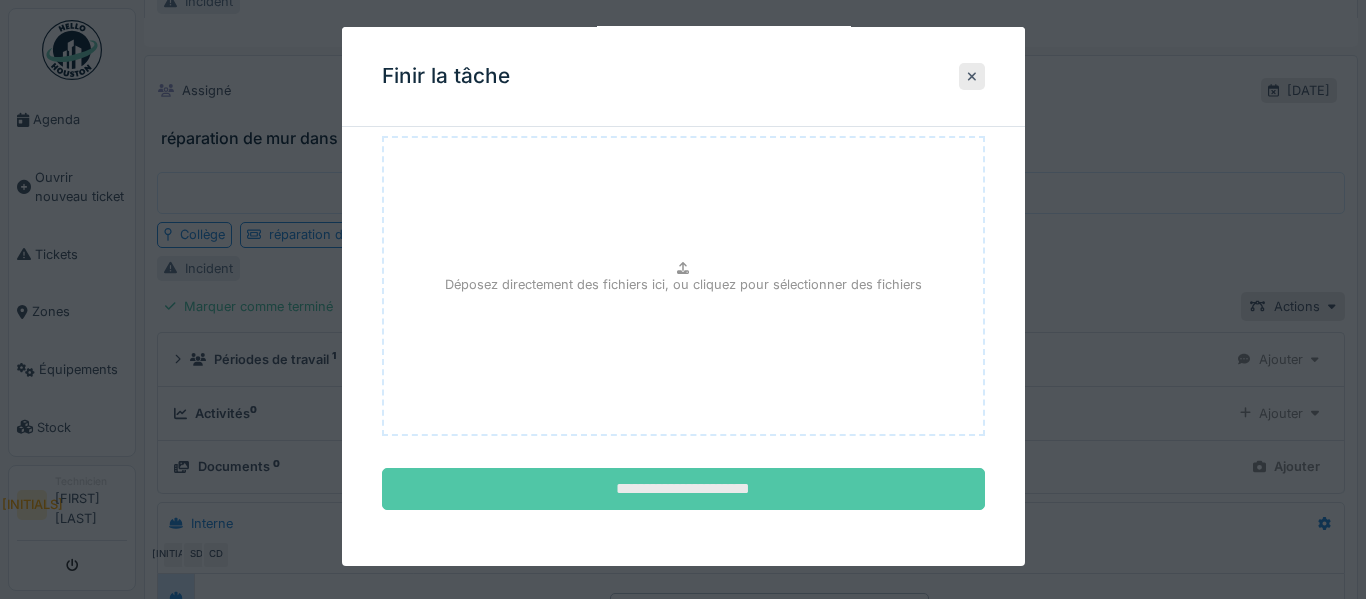 click on "**********" at bounding box center [683, 489] 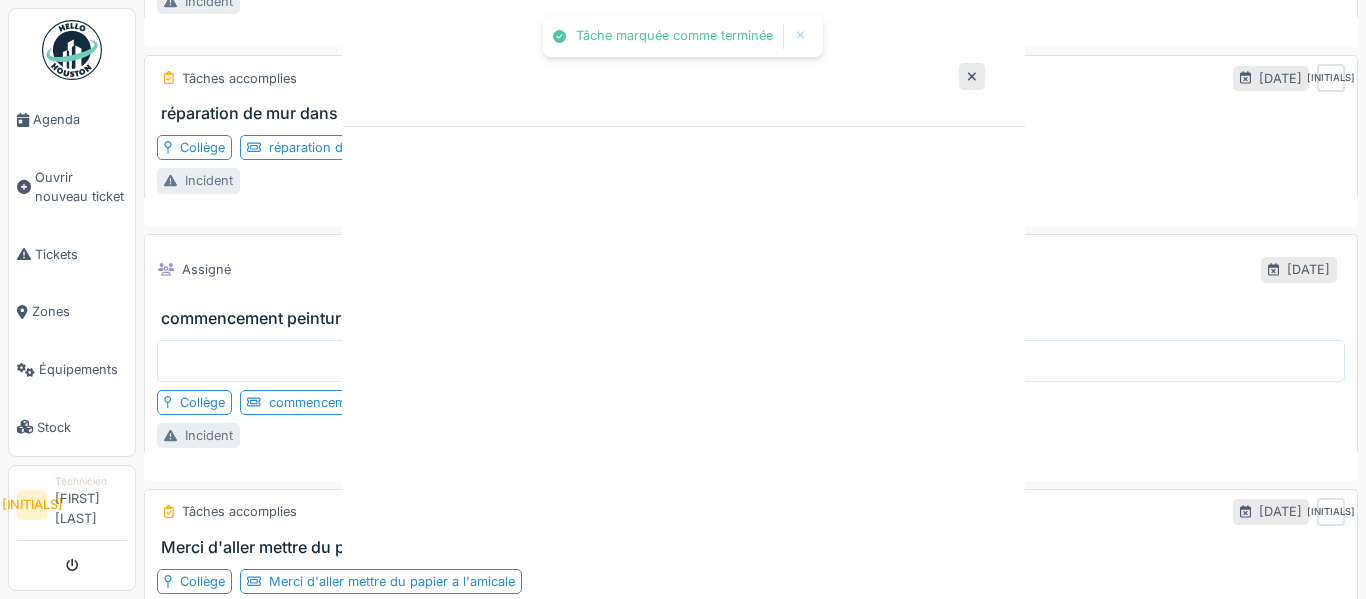 scroll, scrollTop: 0, scrollLeft: 0, axis: both 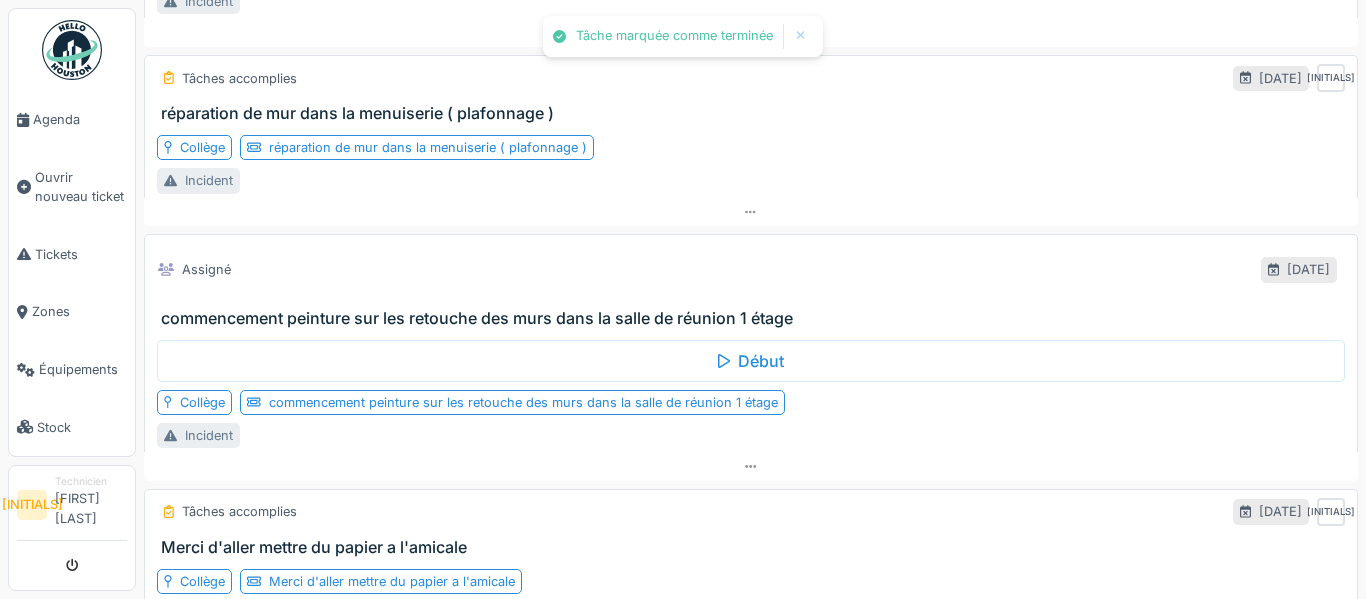 click on "Rechercher dans vos tâches Par jour En retard   32 Non-assigné Filtrer Assigné 09/02/2024 réparation de mur dans les 3 cabines de wc se situent dans la cave  primaire  Début Primaire réparation de mur dans les 3 cabines de wc se situent dans la cave  primaire  Incident Assigné 30/08/2024  re fixé un luminaire murale ce situant sur le  mur de la cache d'escalier en  bois  près du bureau accueil 26   Début Secondaire  re fixé un luminaire murale ce situant sur le  mur de la cache d'escalier en  bois  près du bureau accueil 26   Incident Assigné 16/10/2024 nettoyage de la  grande plateforme du théâtre en  passant par le local avant escalier allant dans la salle d'escalade Début Secondaire nettoyage de la  grande plateforme du théâtre en  passant par le local avant escalier allant dans la salle d'escalade Incident Assigné 16/10/2024 nettoyage de la  petite plateforme de toit de la classe 5T9 Début Secondaire nettoyage de la  petite plateforme de toit de la classe 5T9 Incident Assigné Début 1" at bounding box center [751, 299] 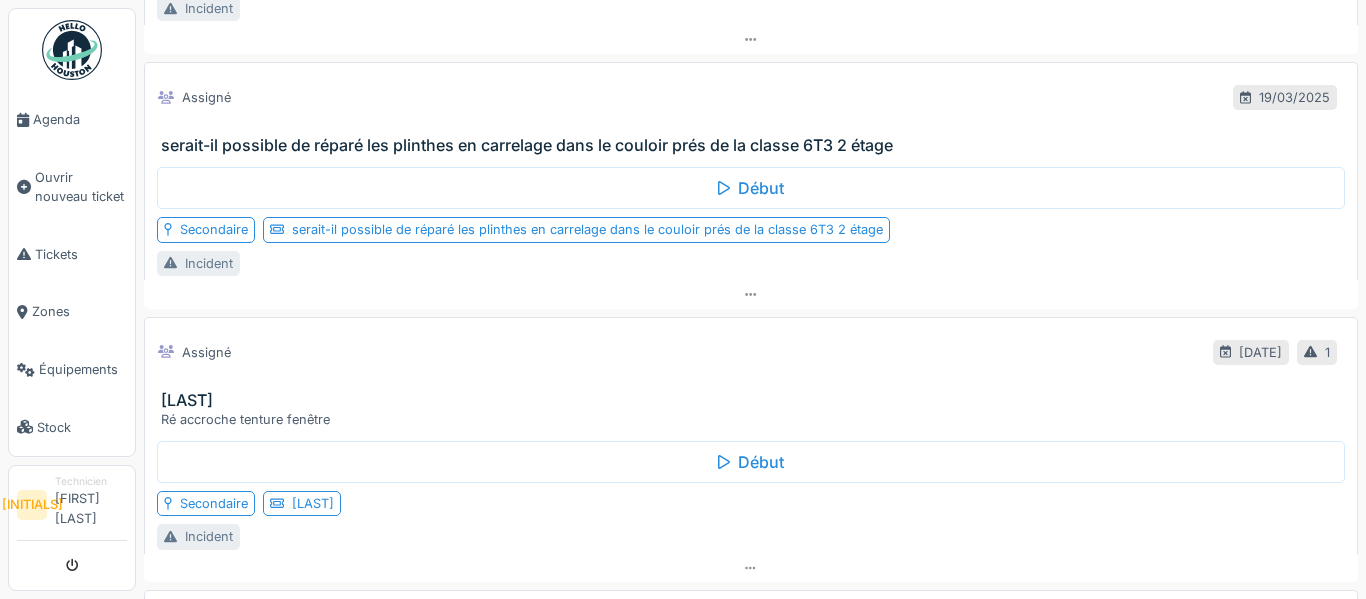 scroll, scrollTop: 3144, scrollLeft: 0, axis: vertical 